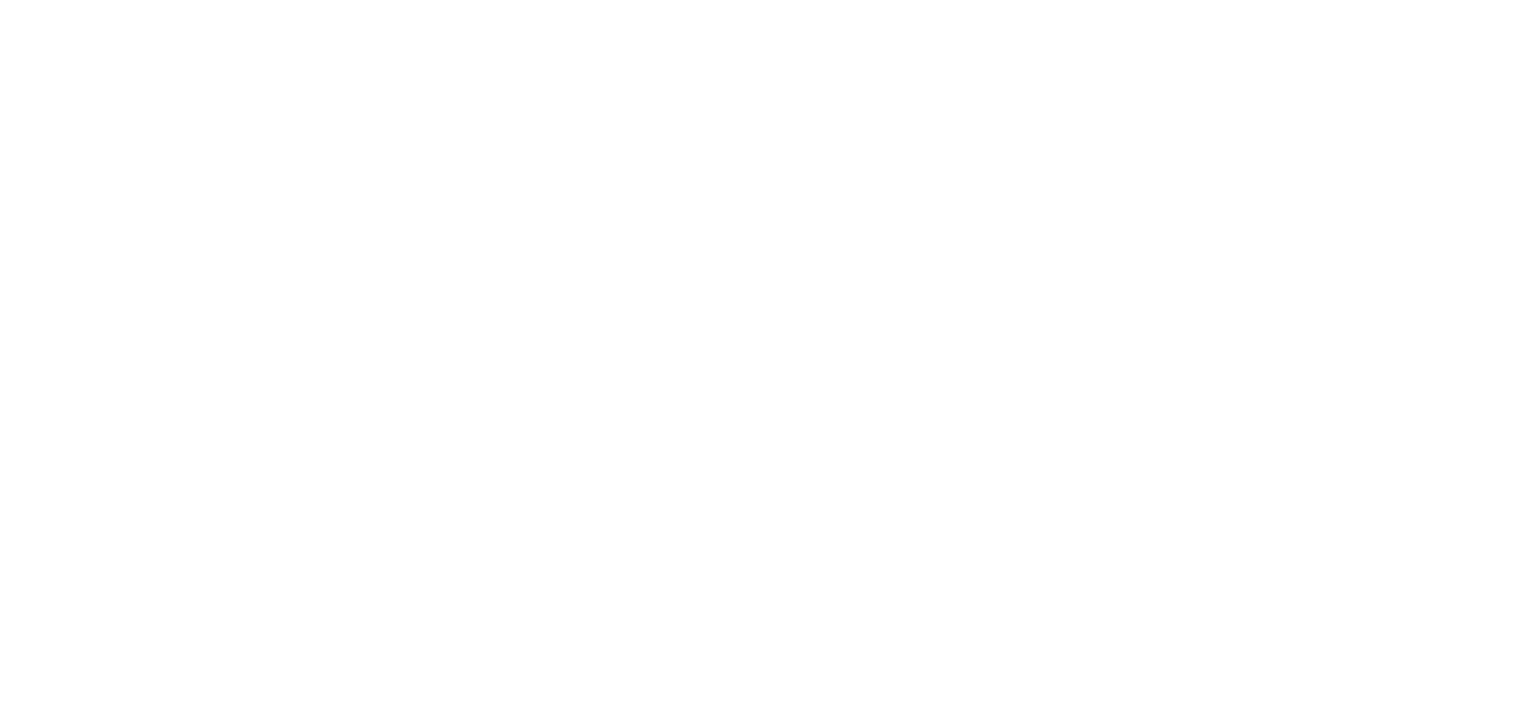scroll, scrollTop: 80, scrollLeft: 0, axis: vertical 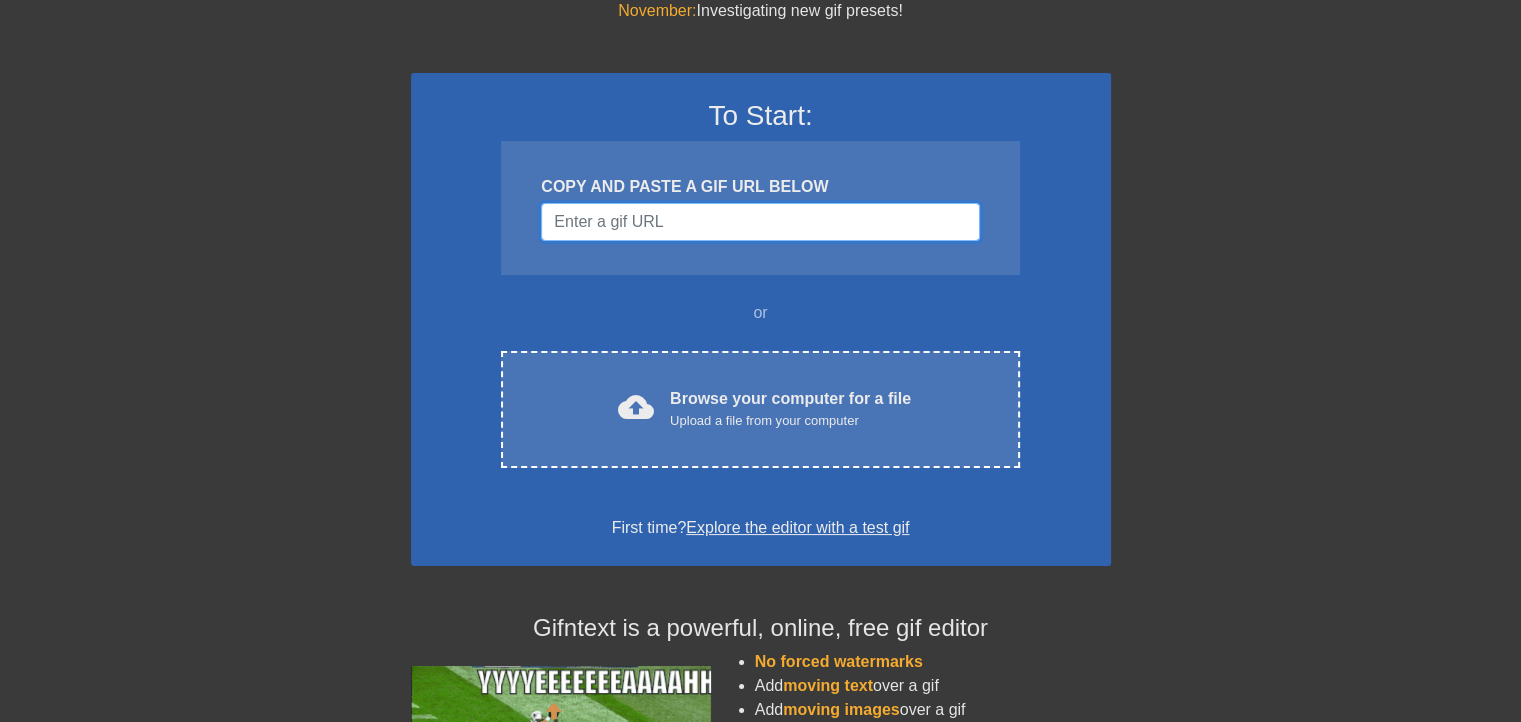 click at bounding box center (760, 222) 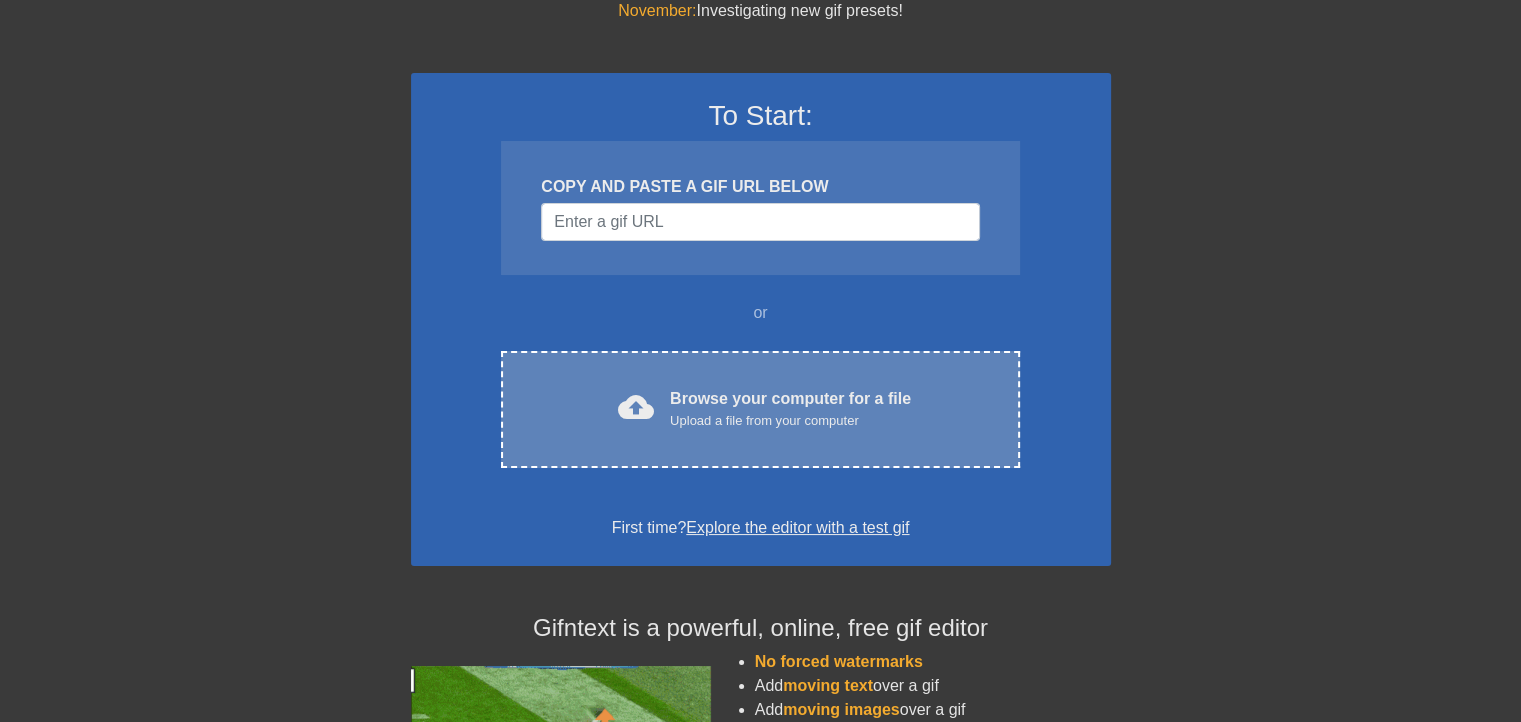 click on "cloud_upload Browse your computer for a file Upload a file from your computer Choose files" at bounding box center [760, 409] 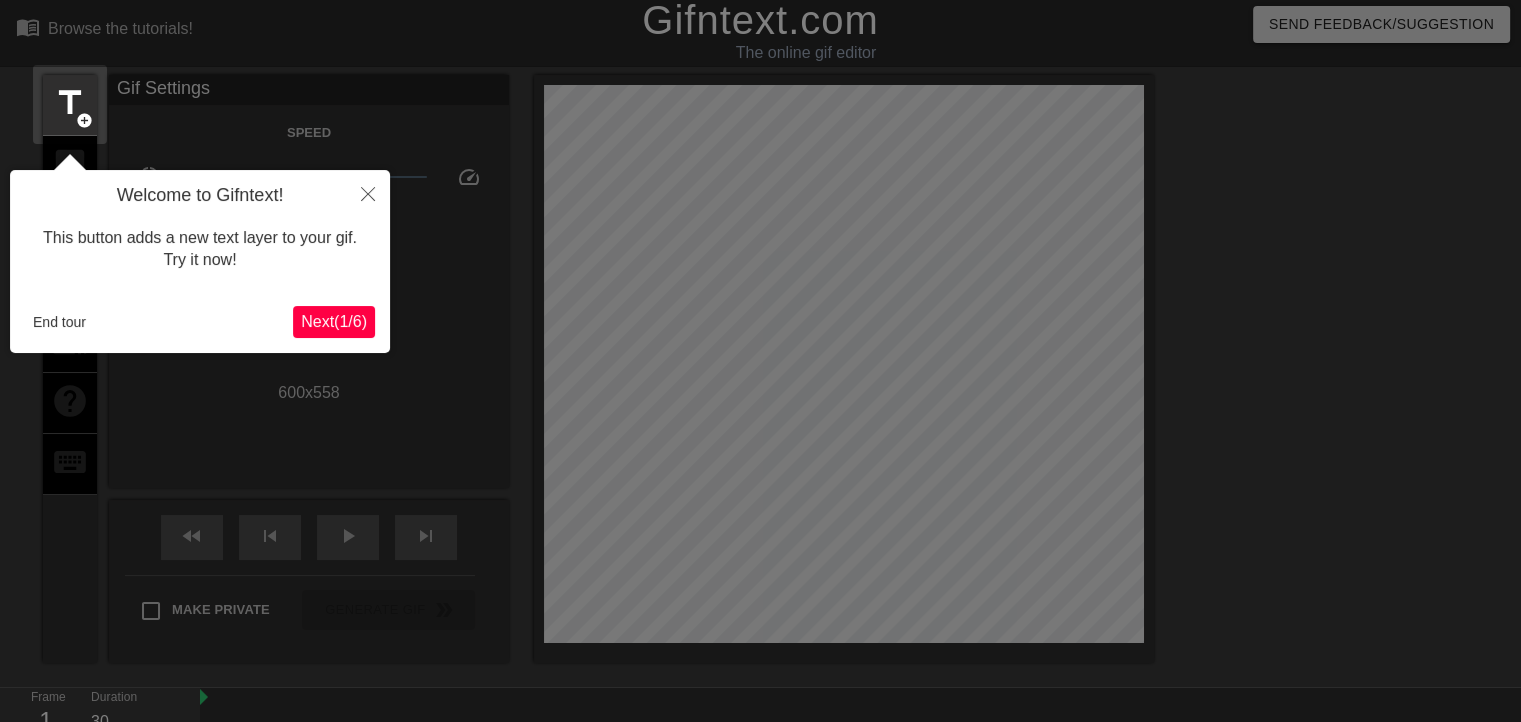 scroll, scrollTop: 48, scrollLeft: 0, axis: vertical 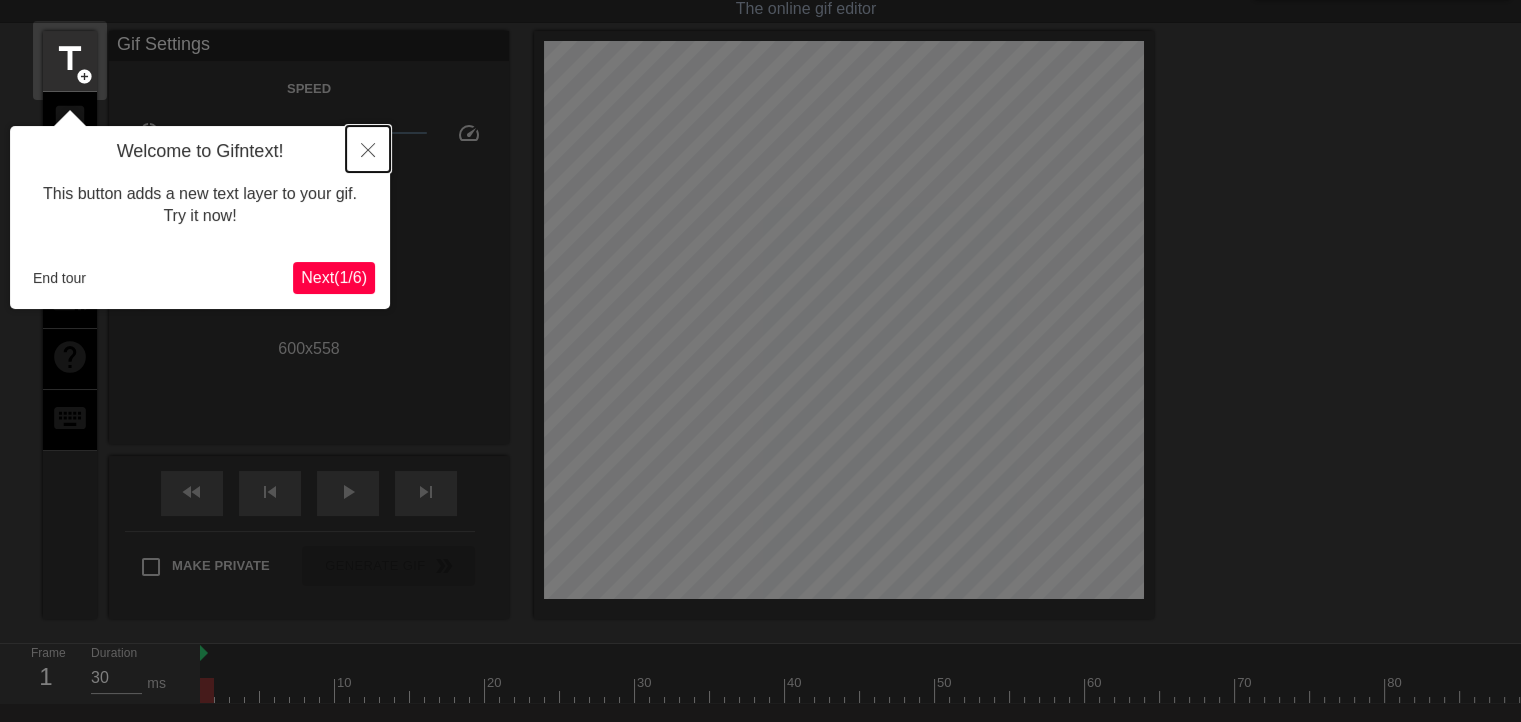 click 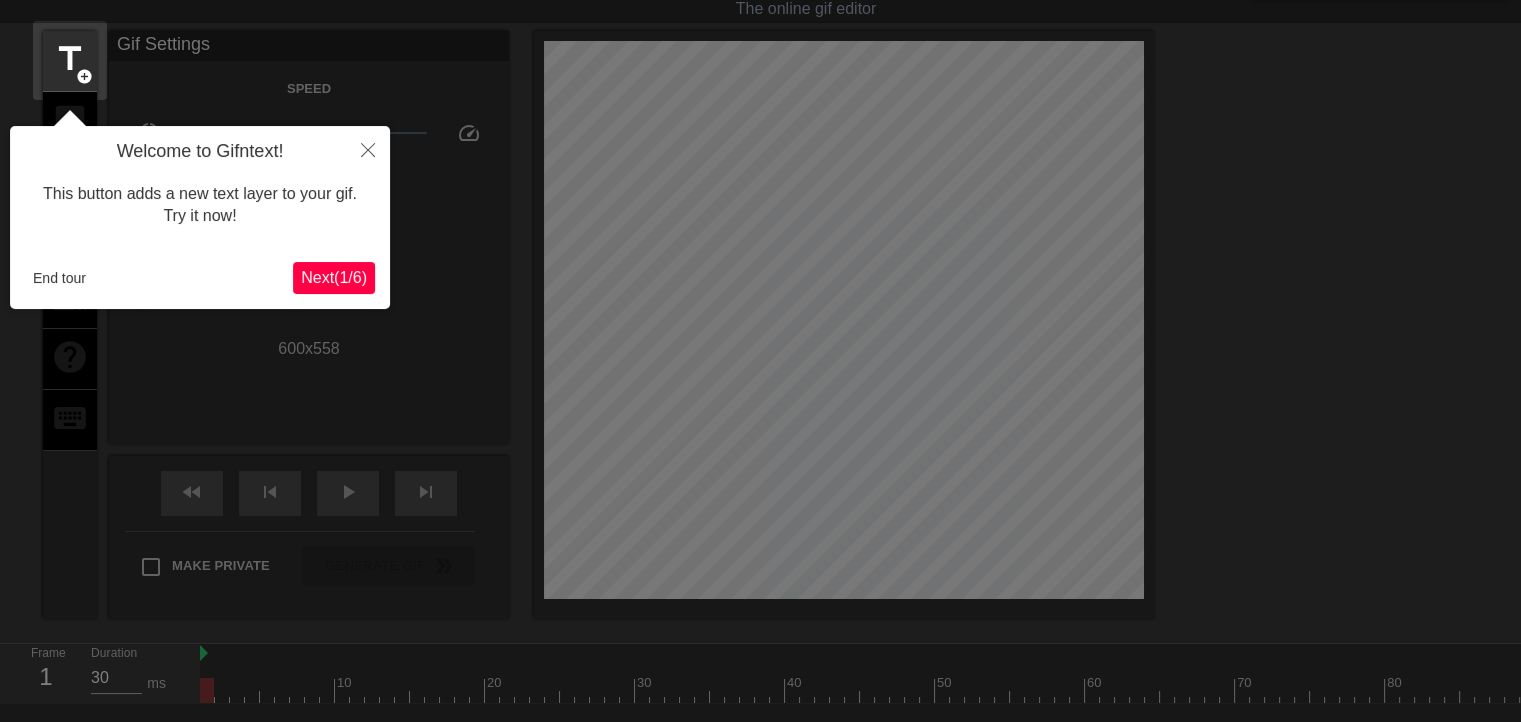 scroll, scrollTop: 0, scrollLeft: 0, axis: both 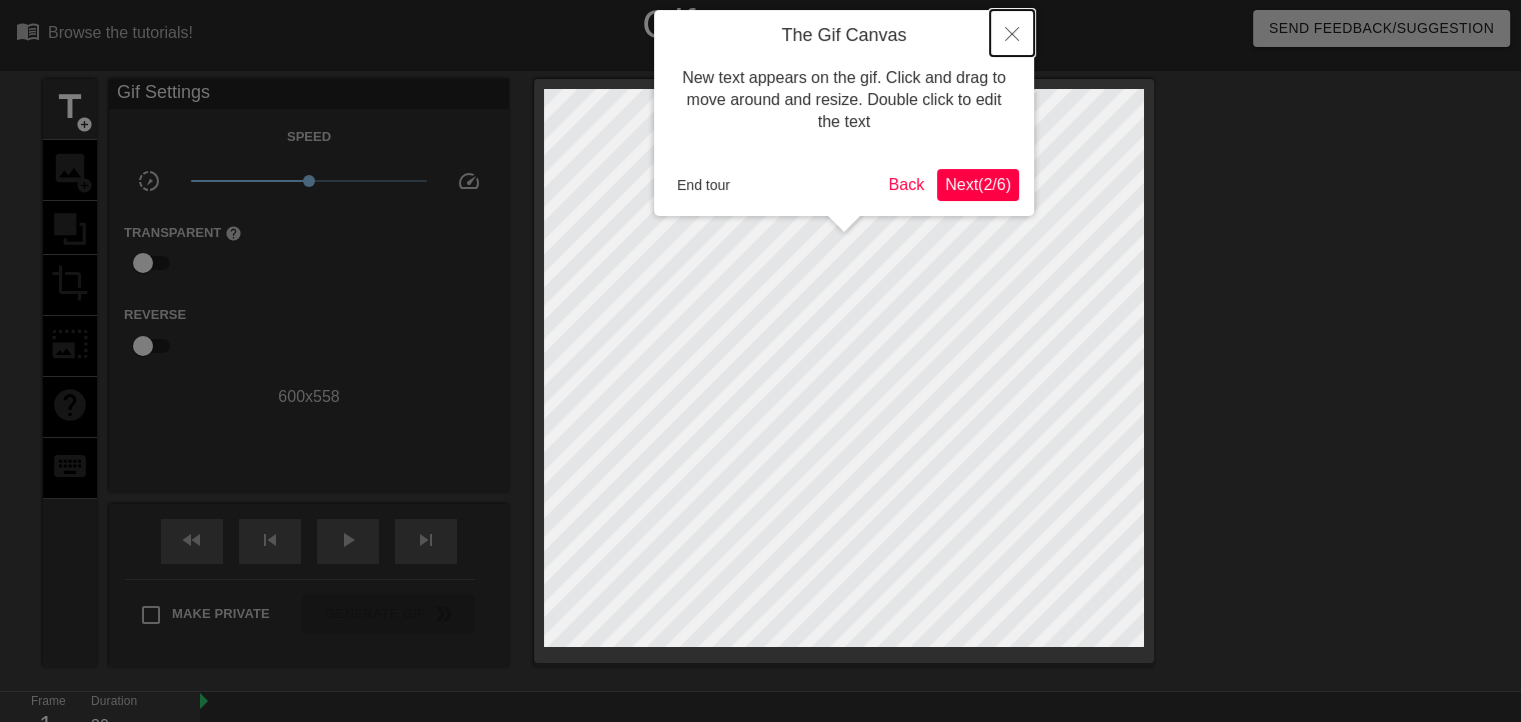 click 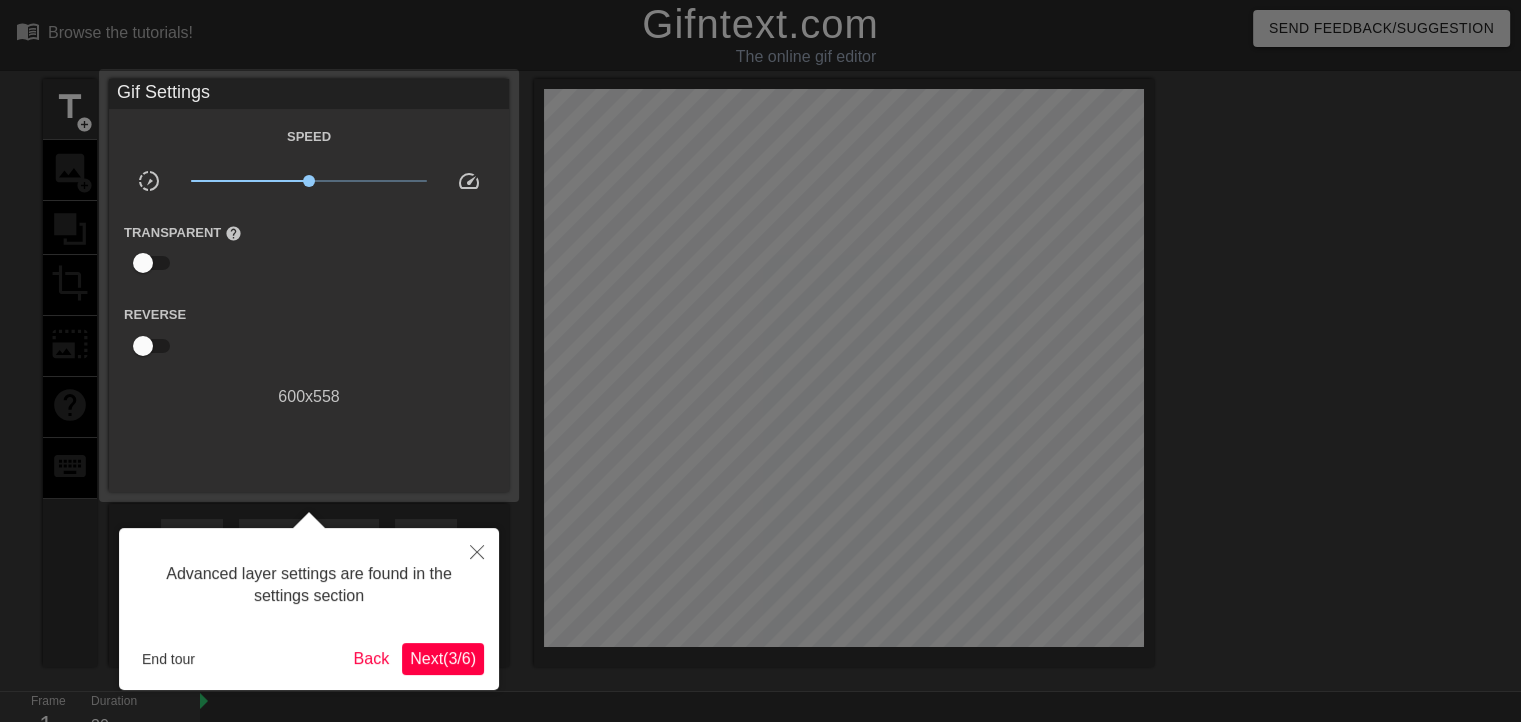 scroll, scrollTop: 48, scrollLeft: 0, axis: vertical 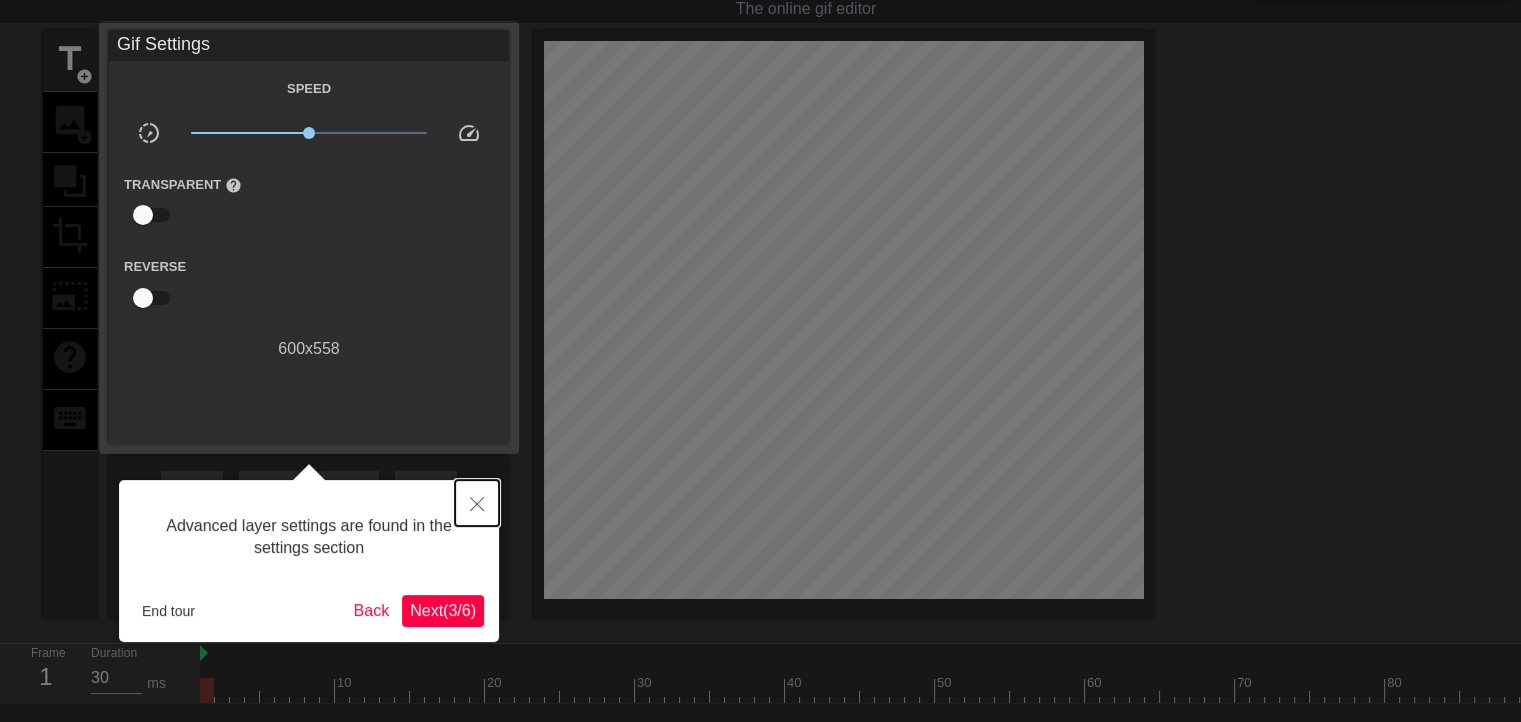 click at bounding box center (477, 503) 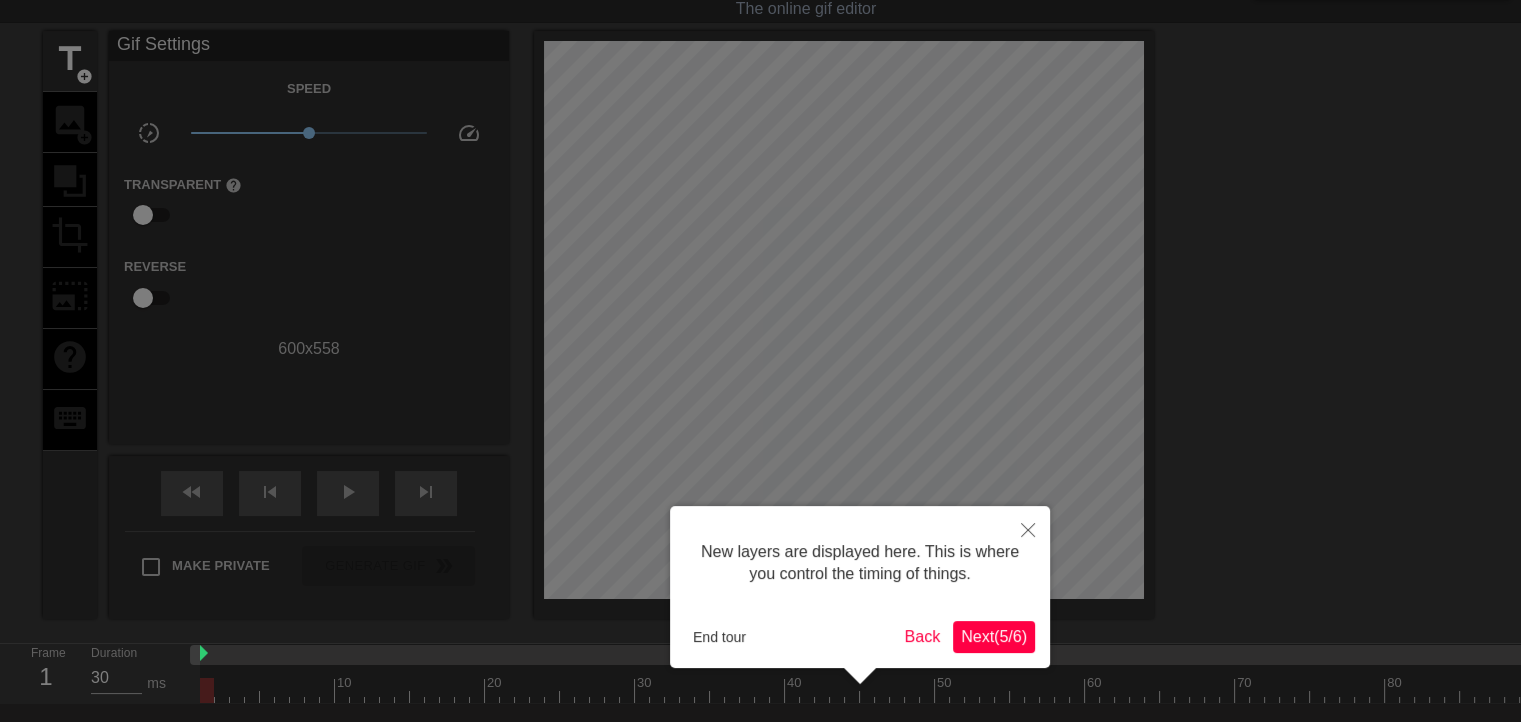 scroll, scrollTop: 16, scrollLeft: 0, axis: vertical 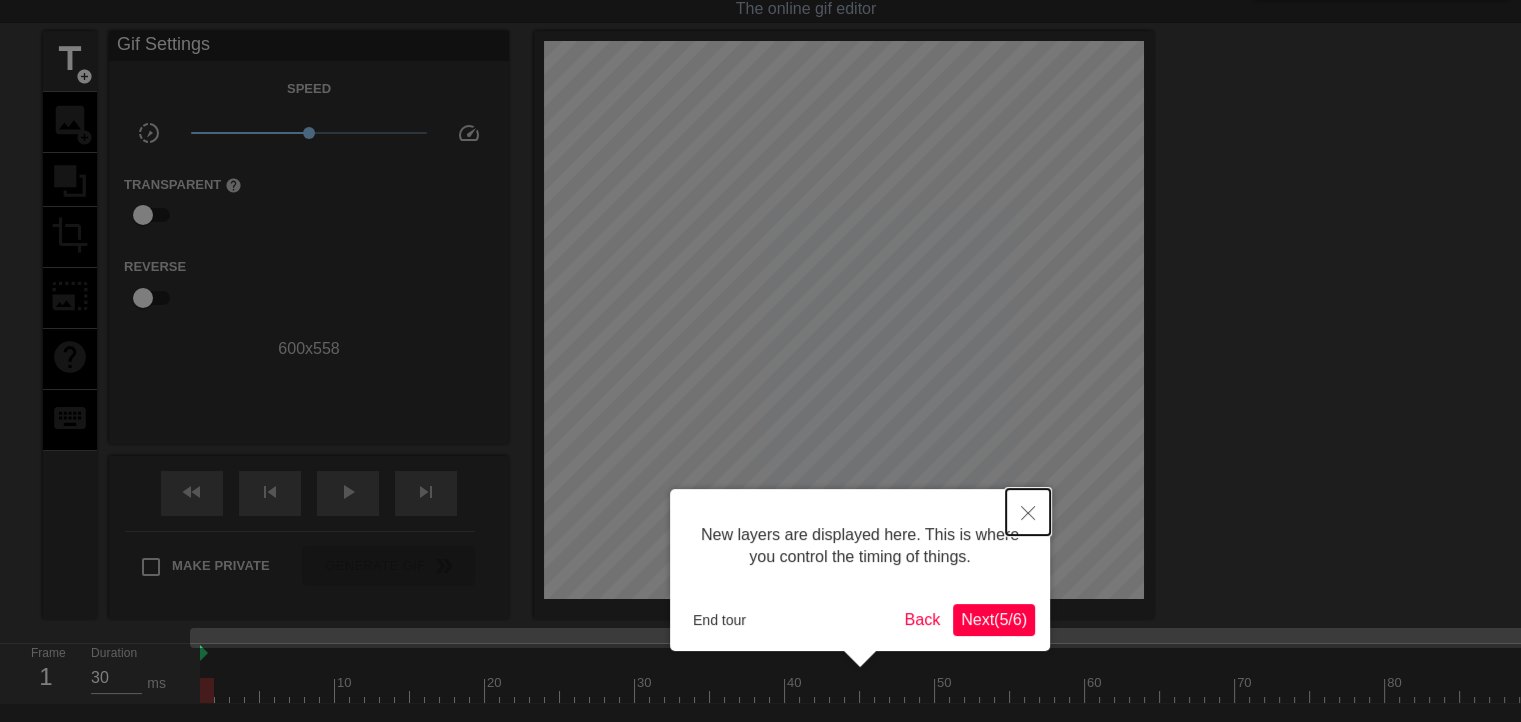 click at bounding box center (1028, 512) 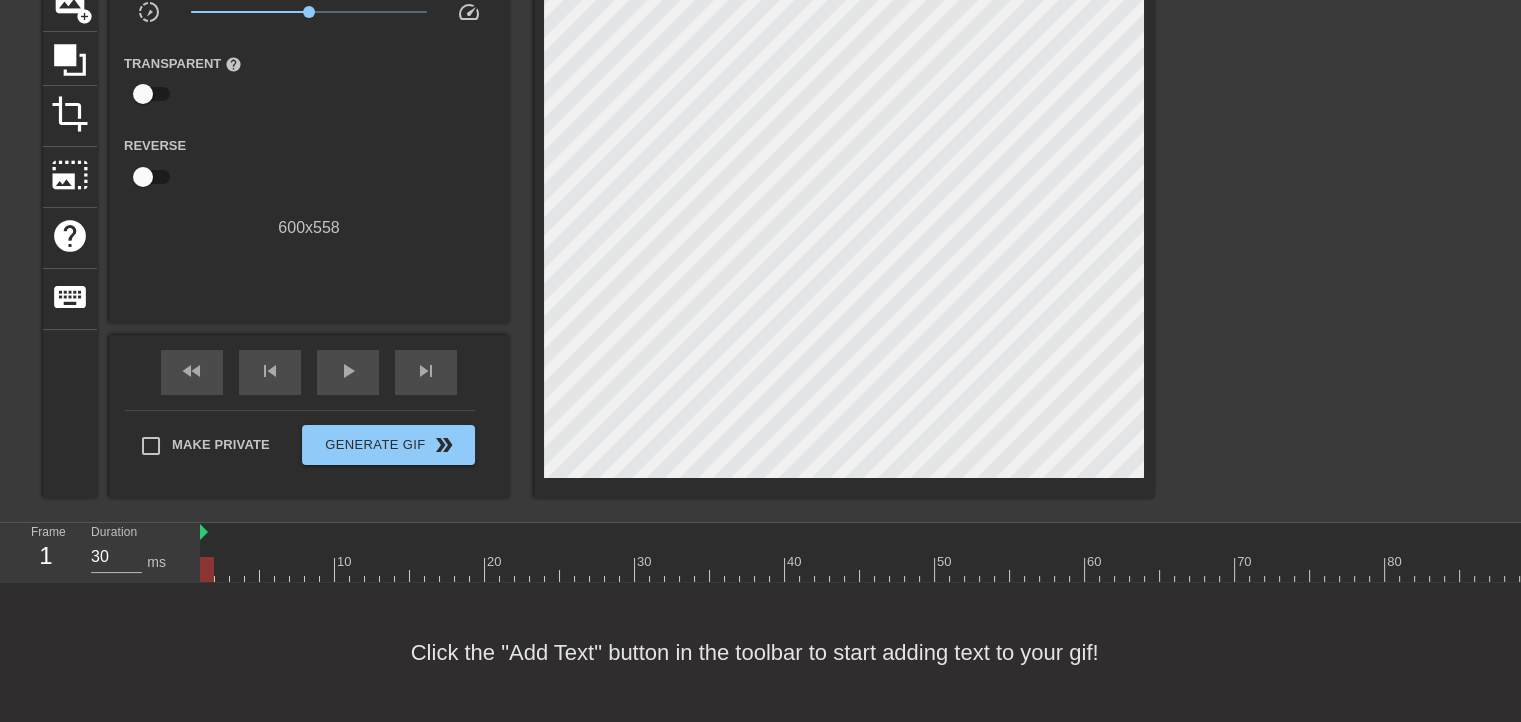scroll, scrollTop: 184, scrollLeft: 0, axis: vertical 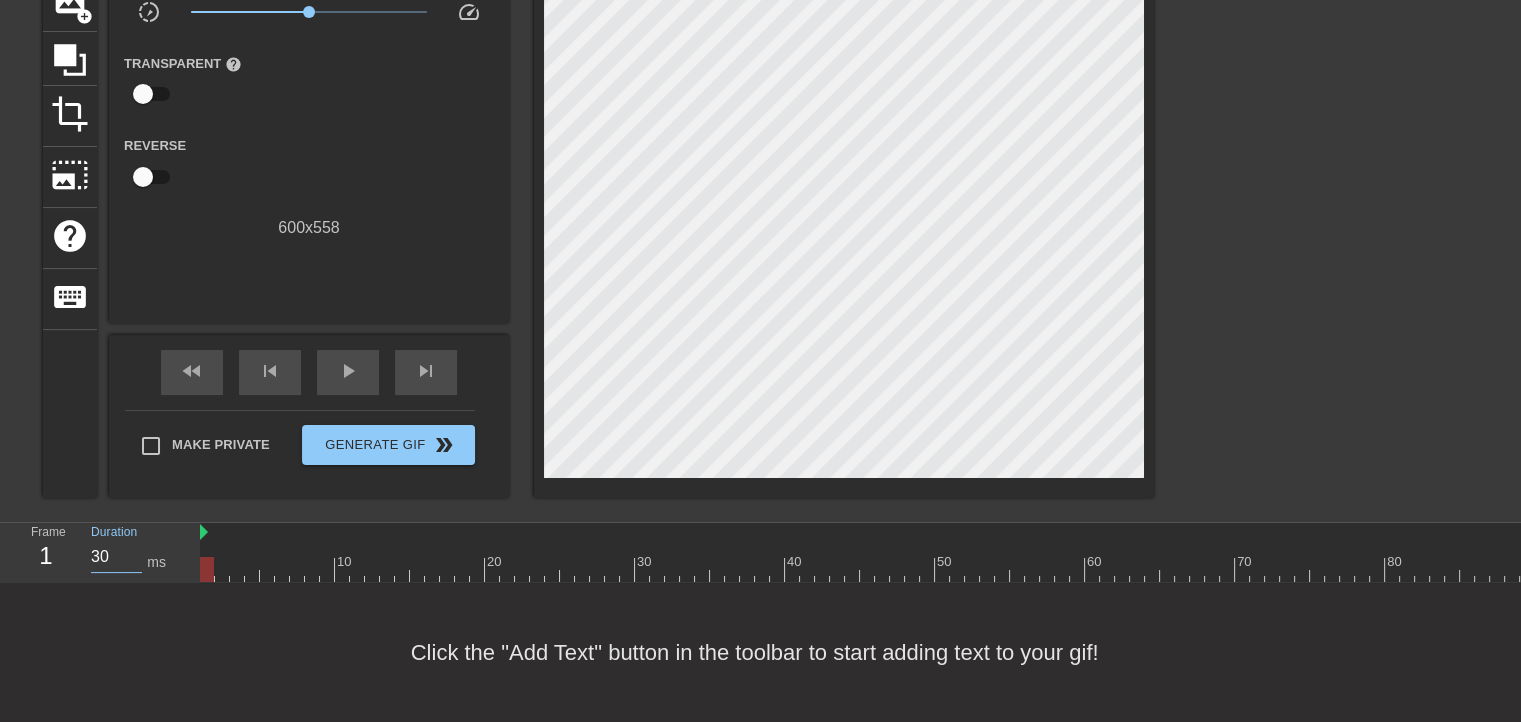click on "30" at bounding box center [116, 557] 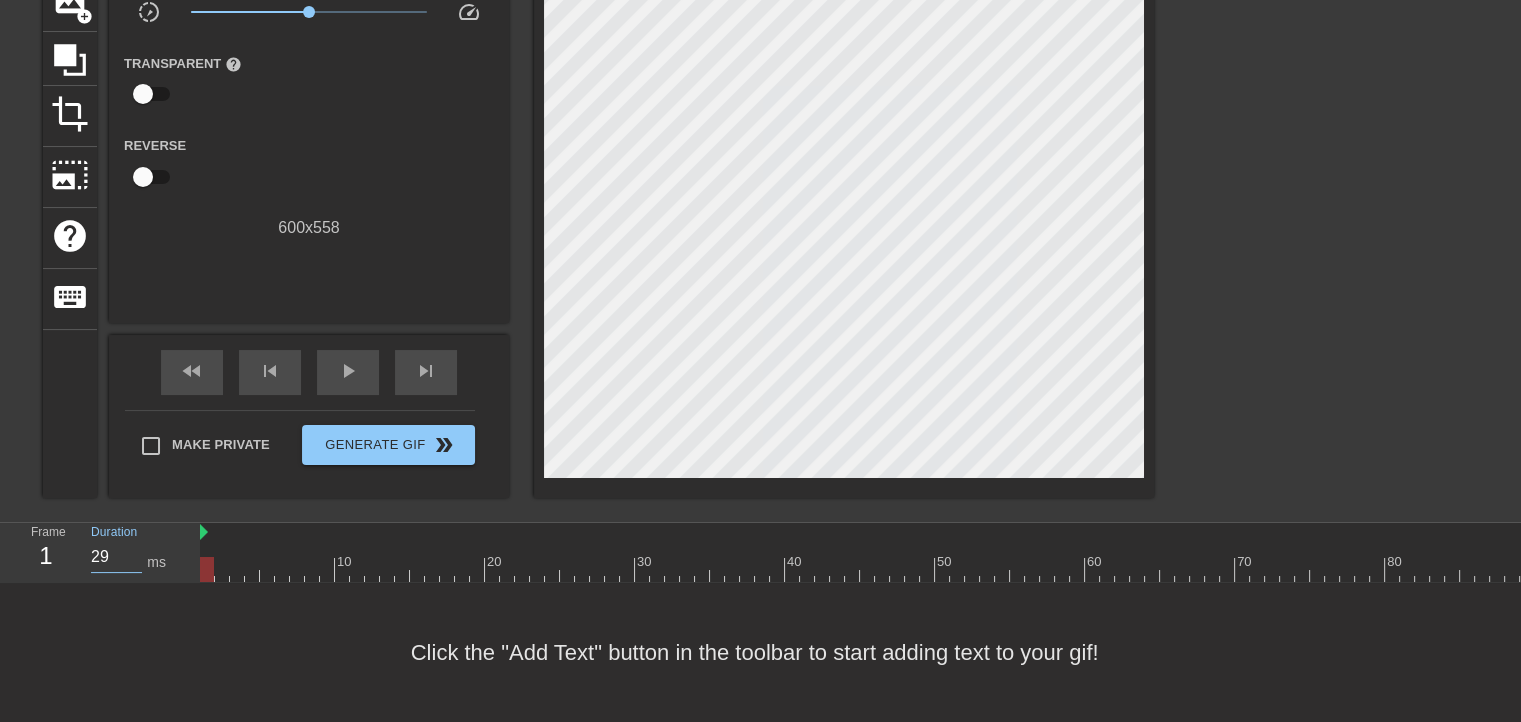 click on "29" at bounding box center (116, 557) 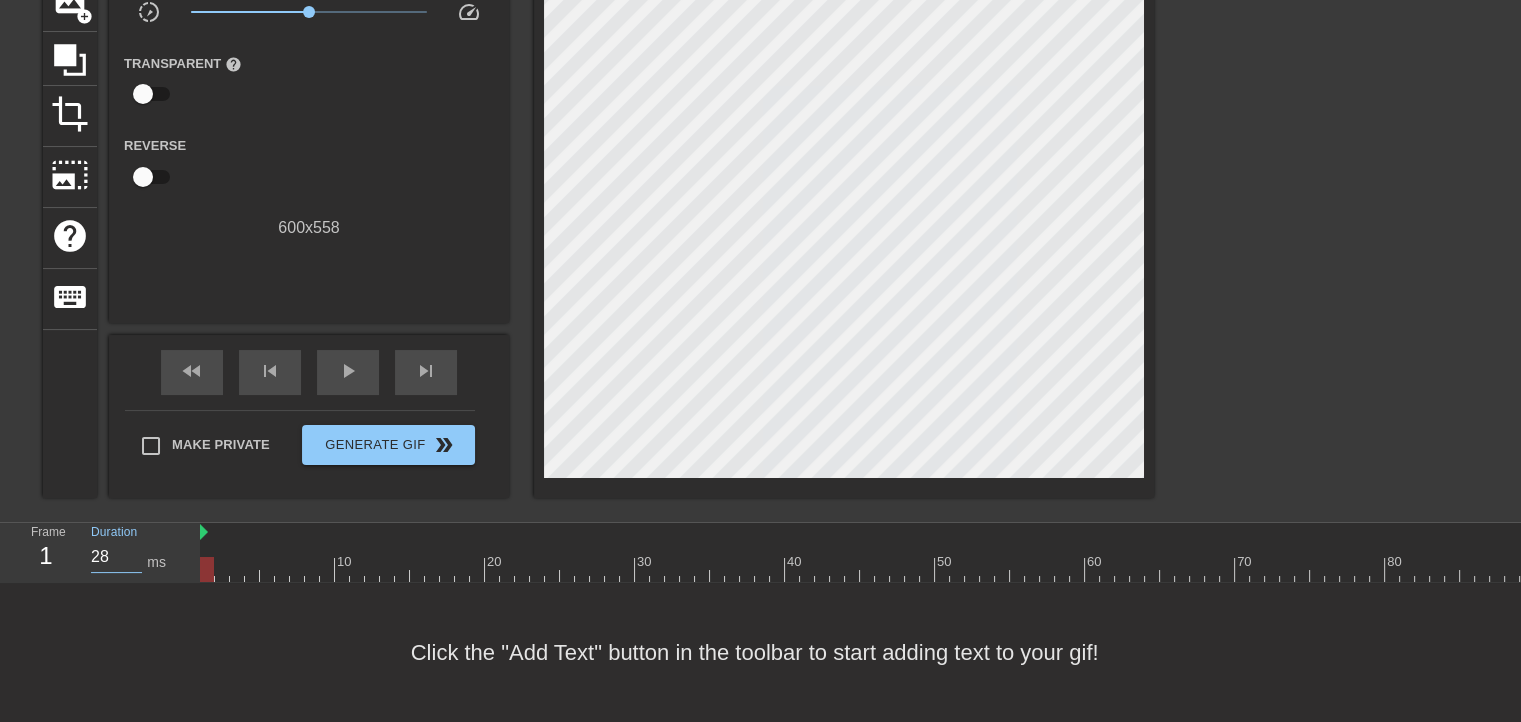 click on "28" at bounding box center [116, 557] 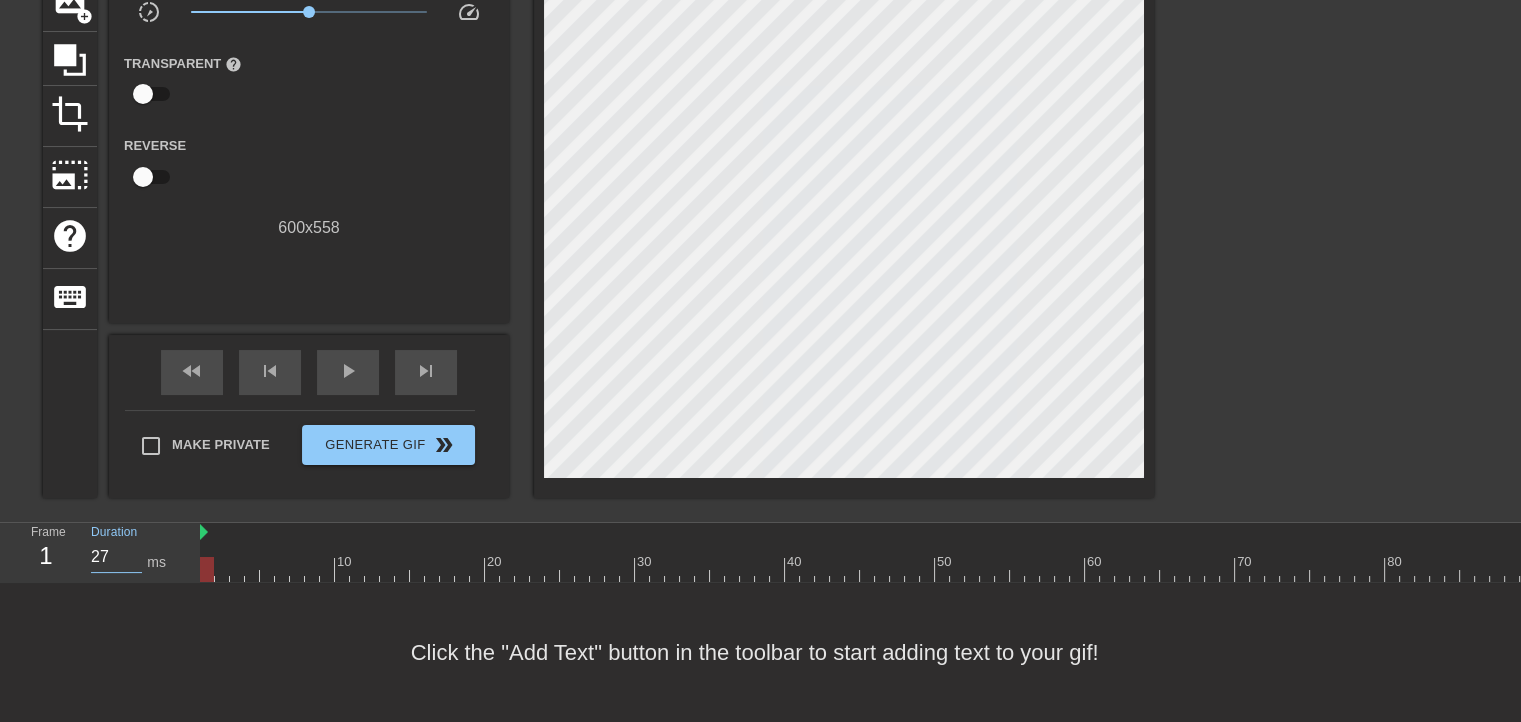 click on "27" at bounding box center (116, 557) 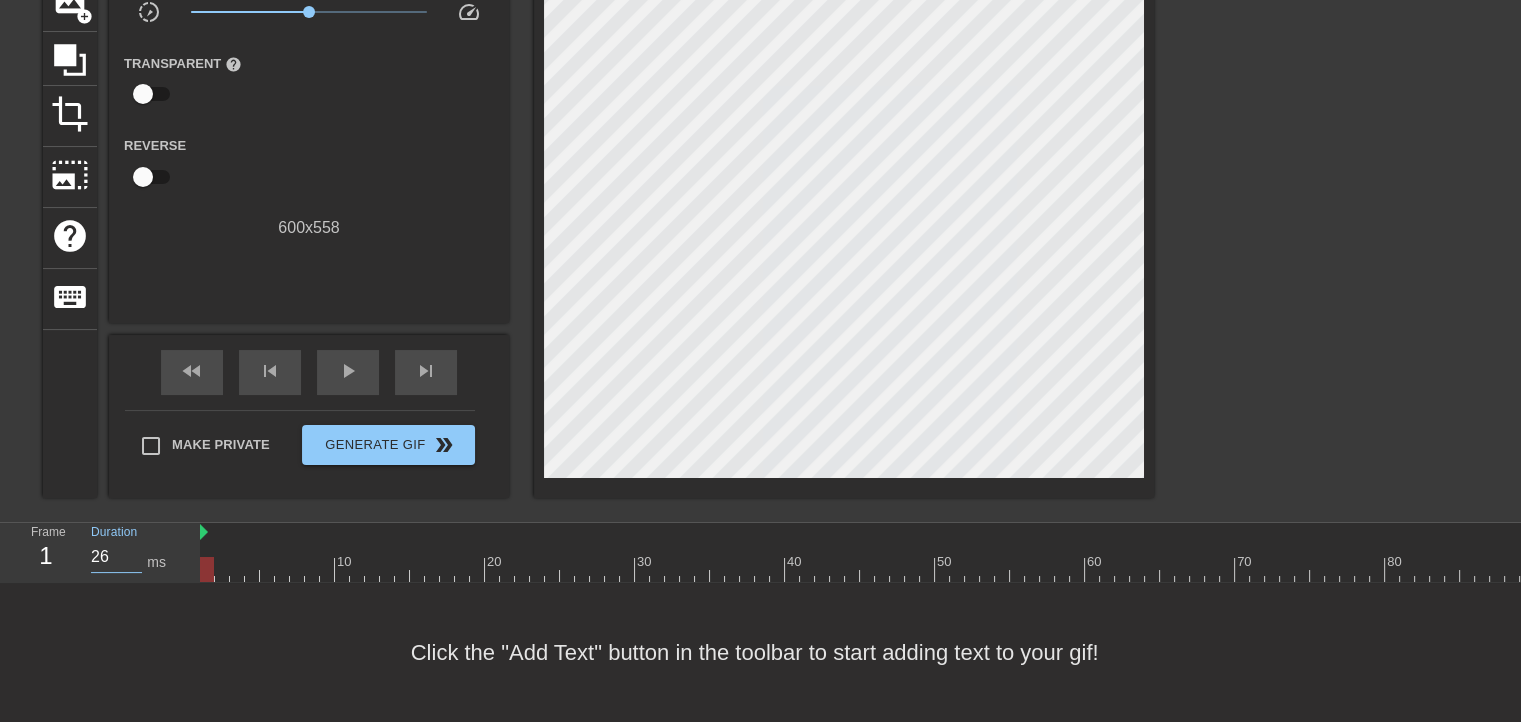 click on "26" at bounding box center [116, 557] 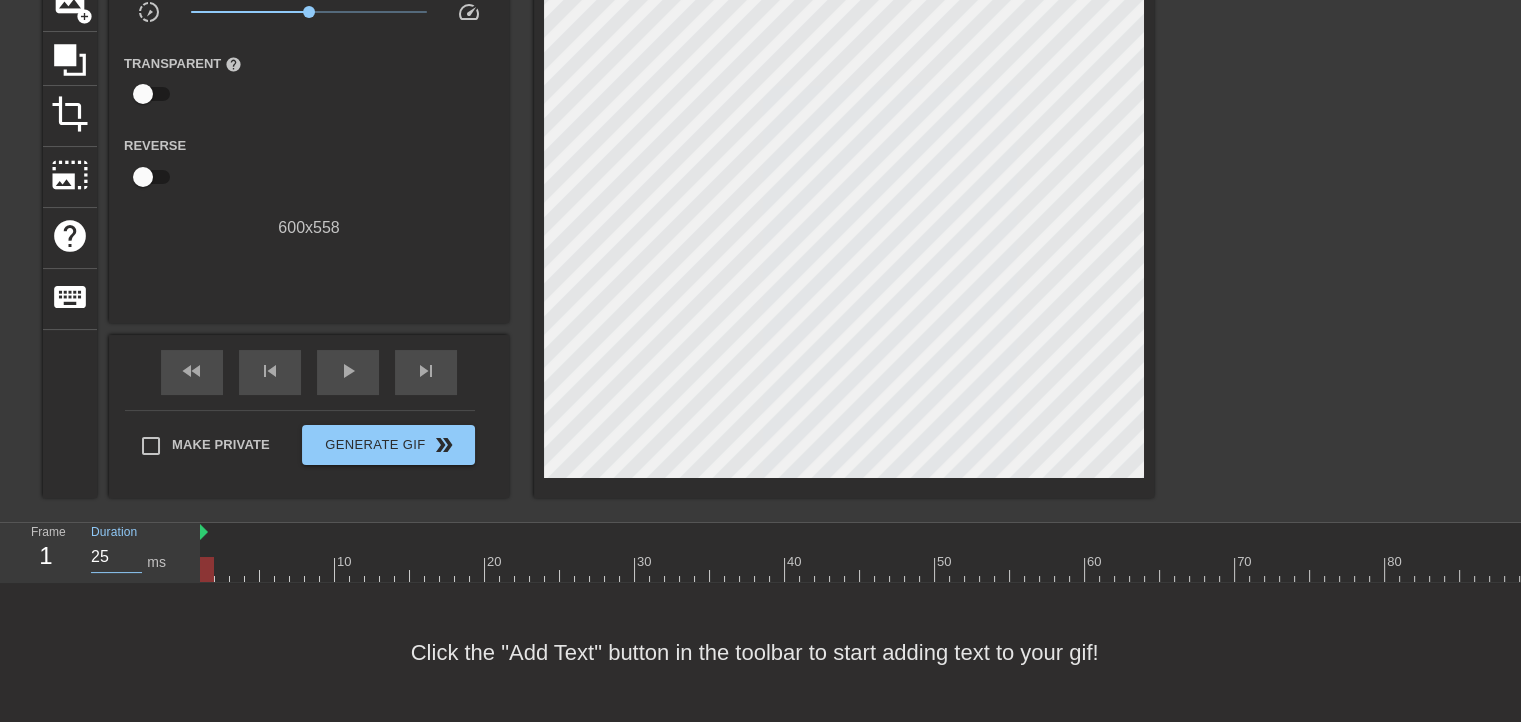 click on "25" at bounding box center (116, 557) 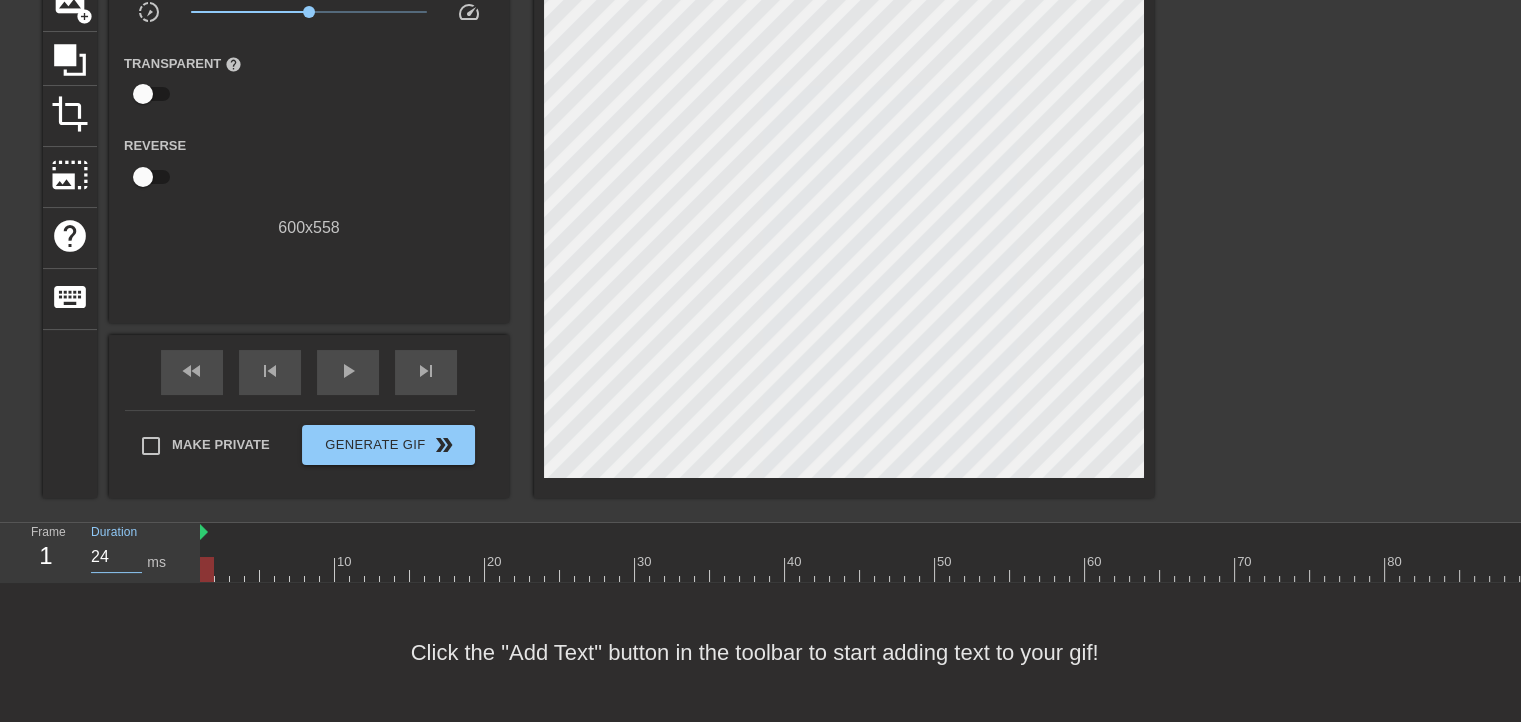 click on "24" at bounding box center [116, 557] 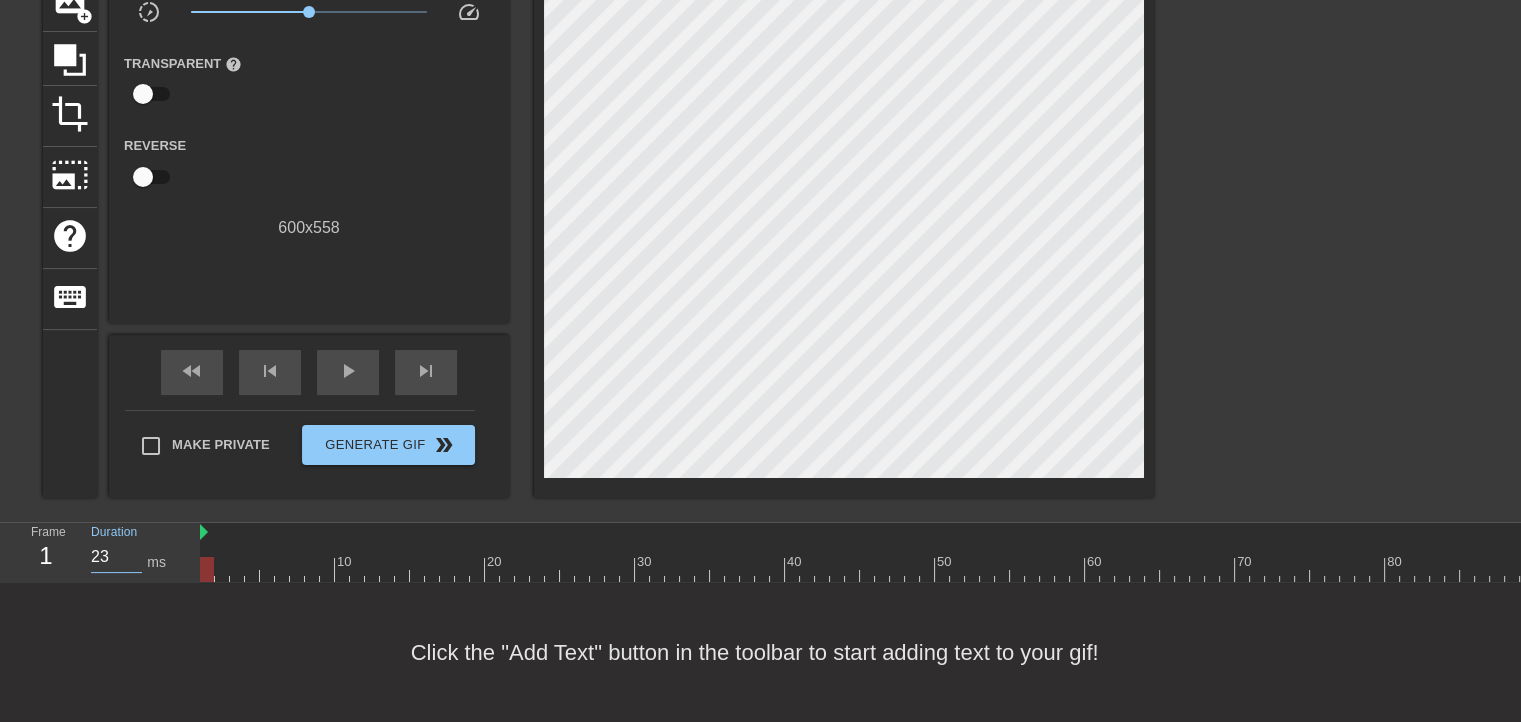 click on "23" at bounding box center [116, 557] 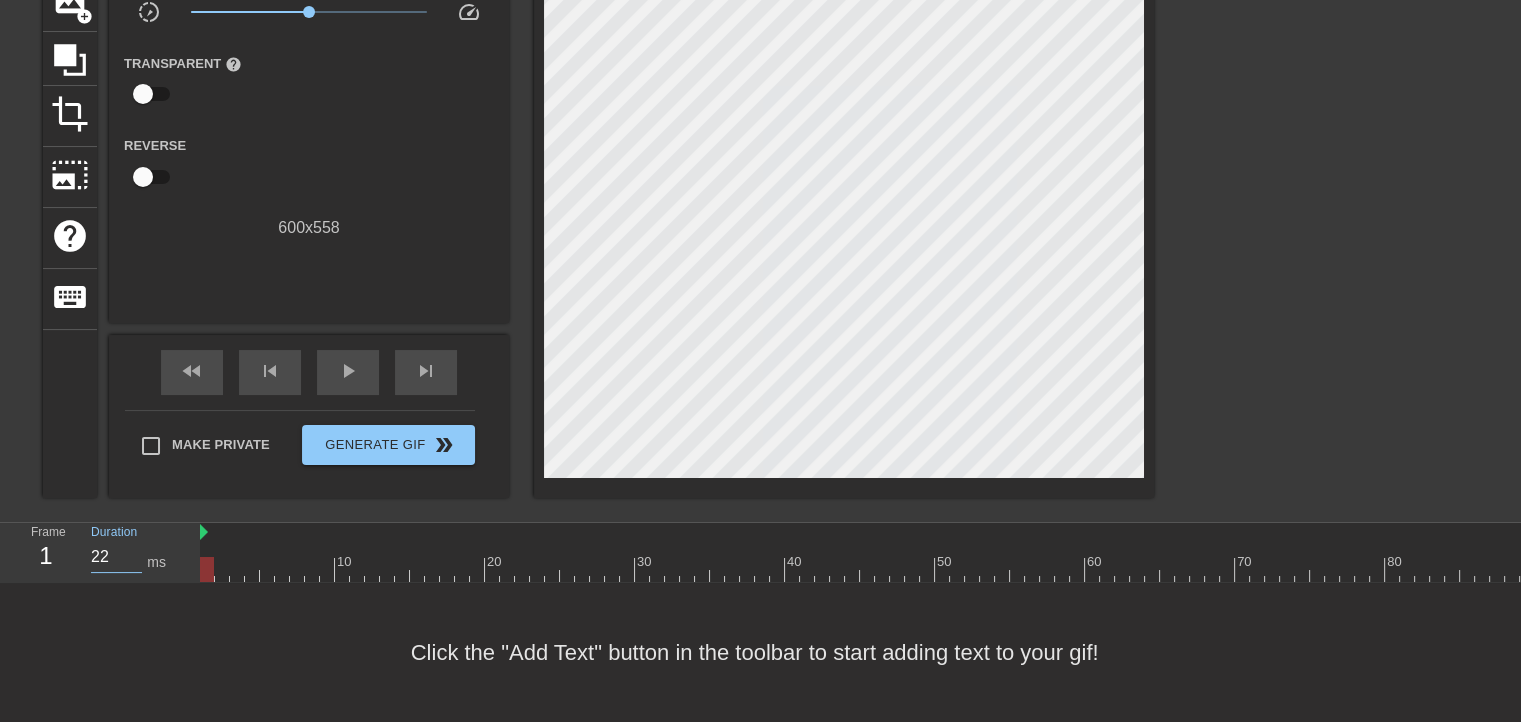 click on "22" at bounding box center [116, 557] 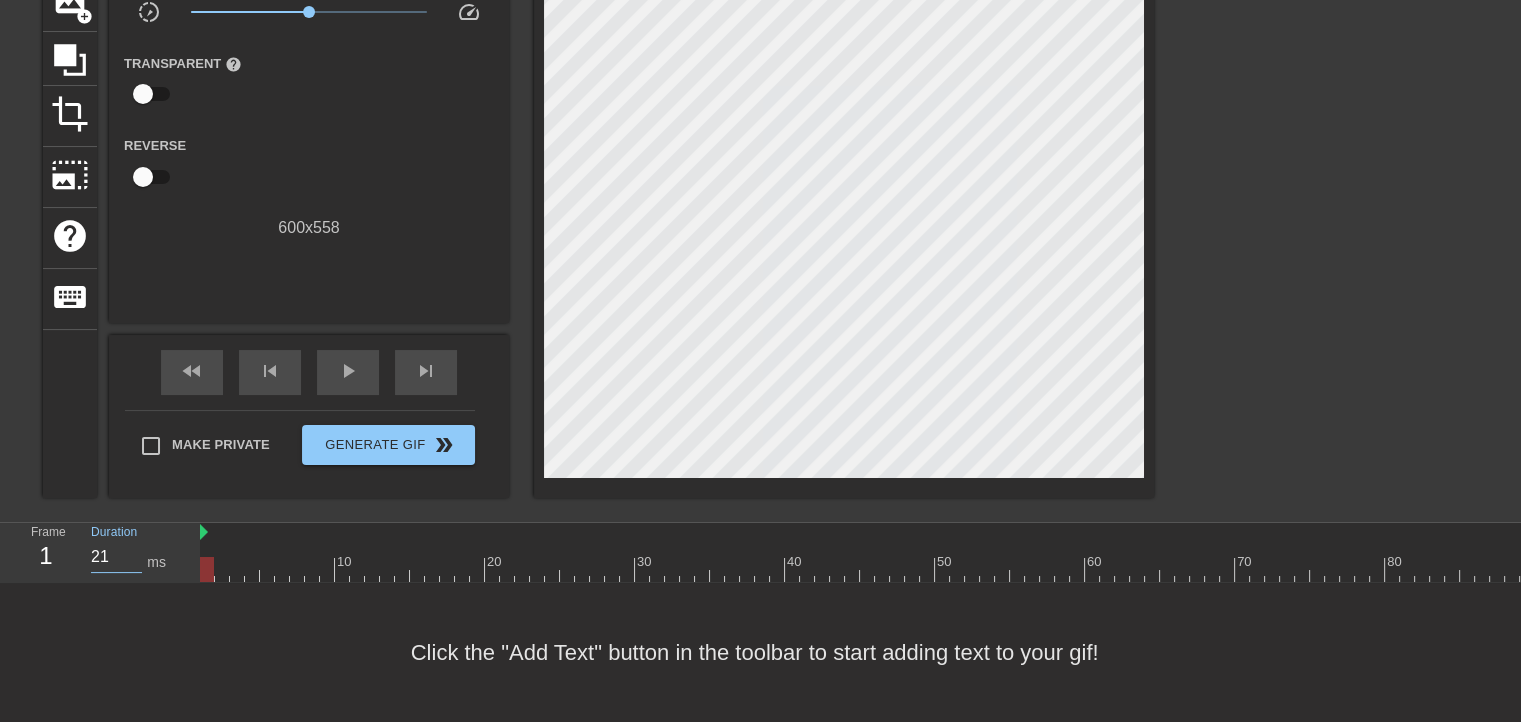 click on "21" at bounding box center [116, 557] 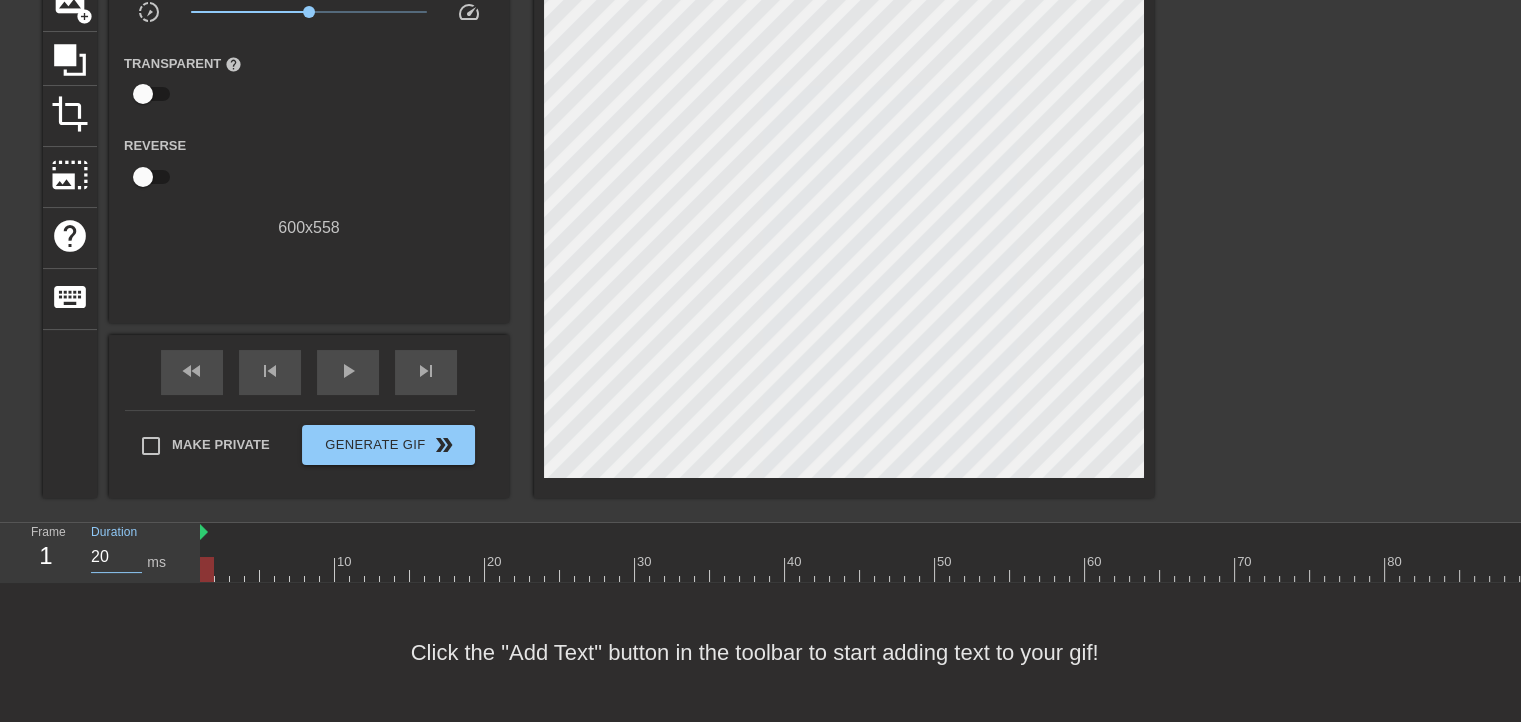 click on "20" at bounding box center (116, 557) 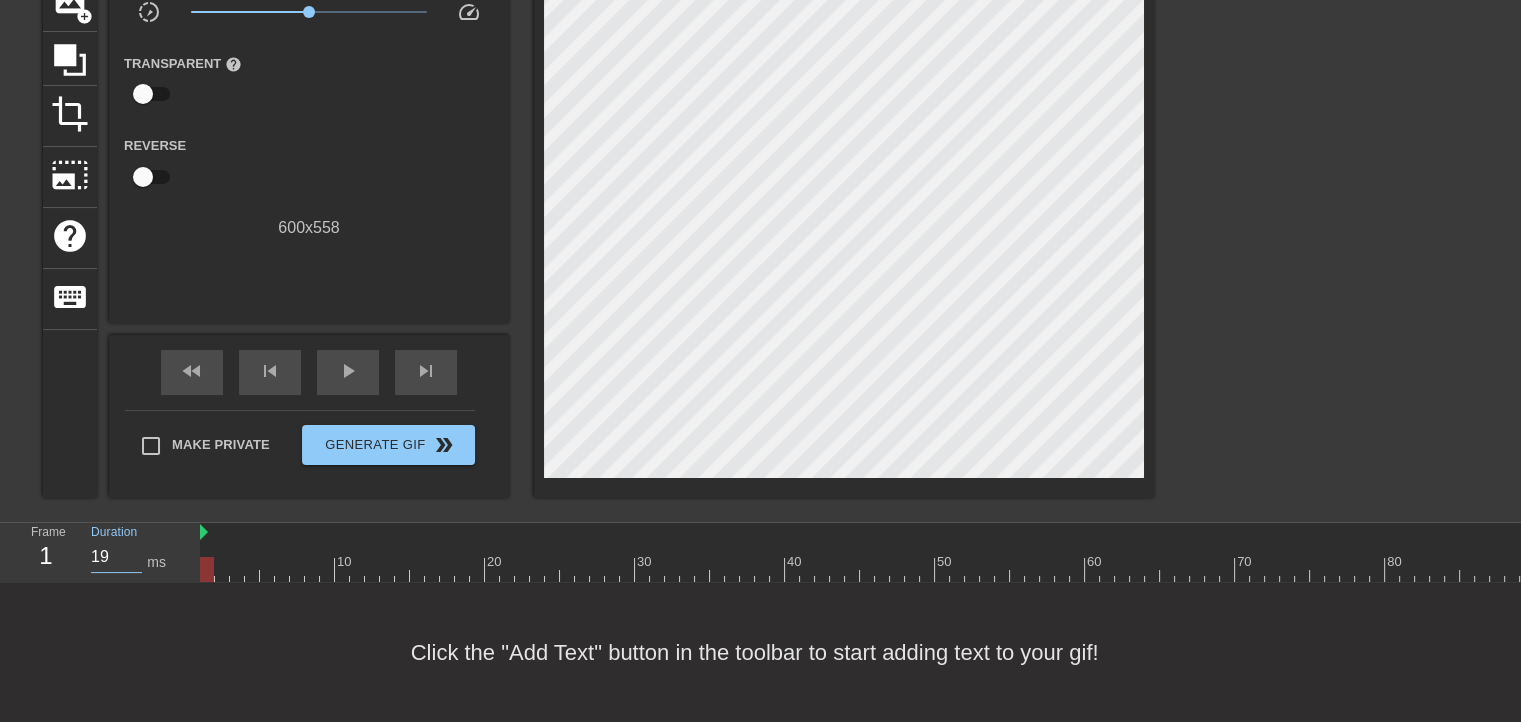 click on "19" at bounding box center (116, 557) 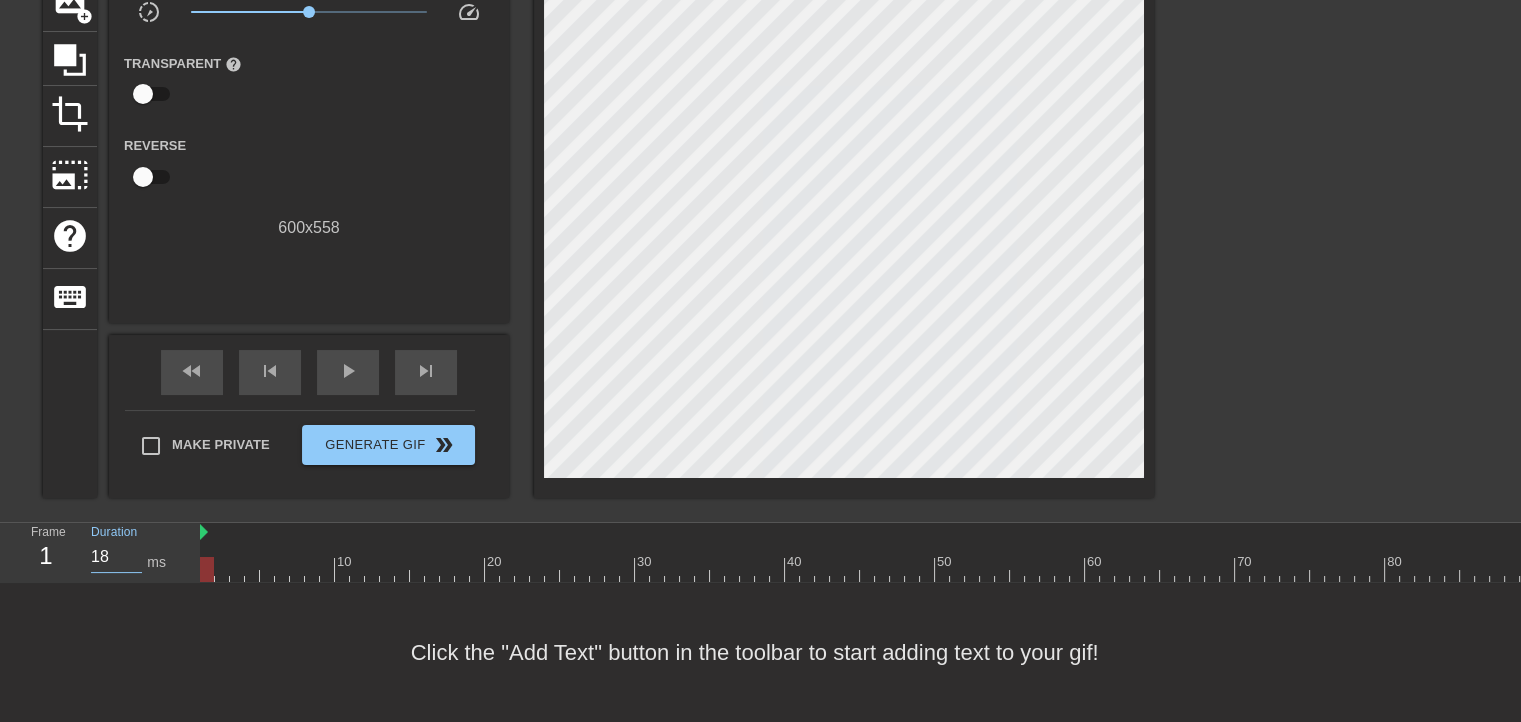 click on "18" at bounding box center [116, 557] 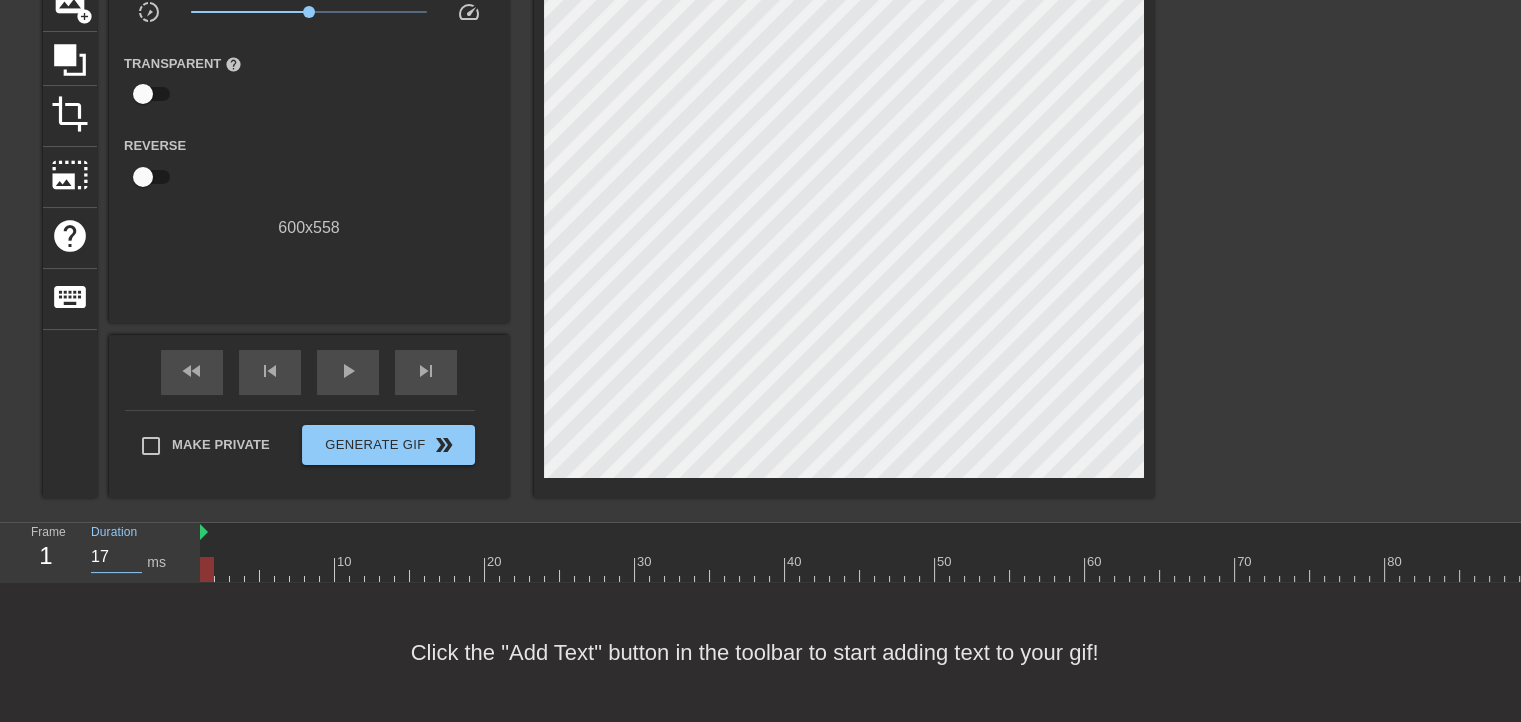 click on "17" at bounding box center [116, 557] 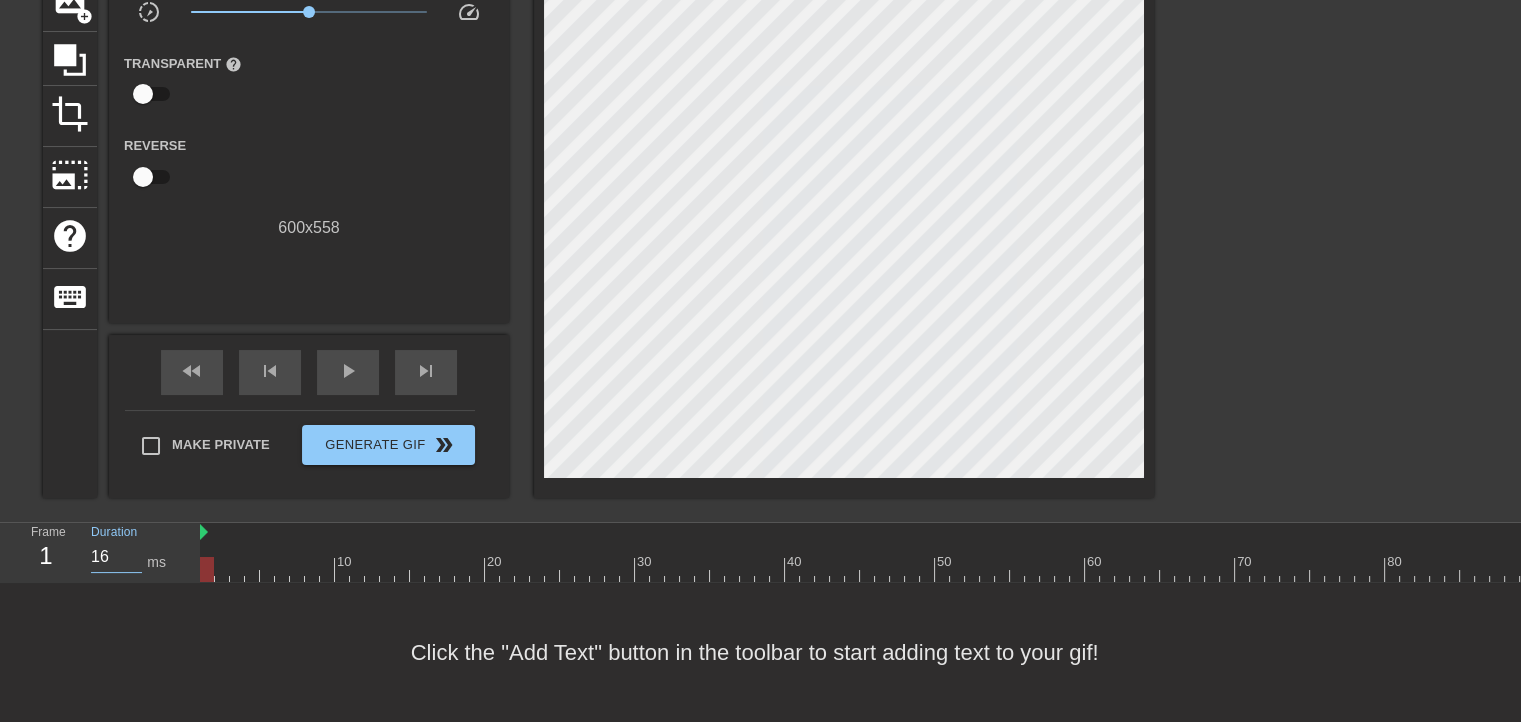 click on "16" at bounding box center (116, 557) 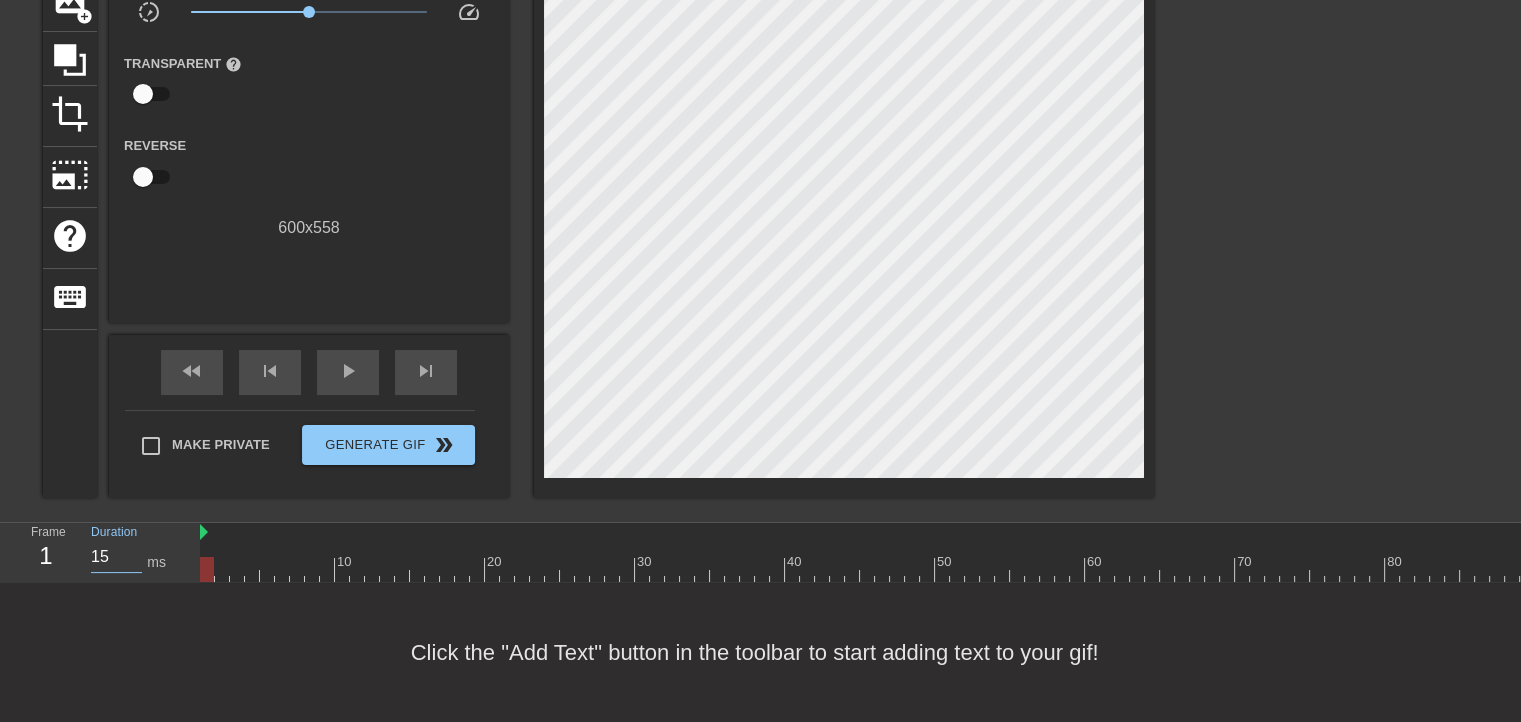 click on "15" at bounding box center (116, 557) 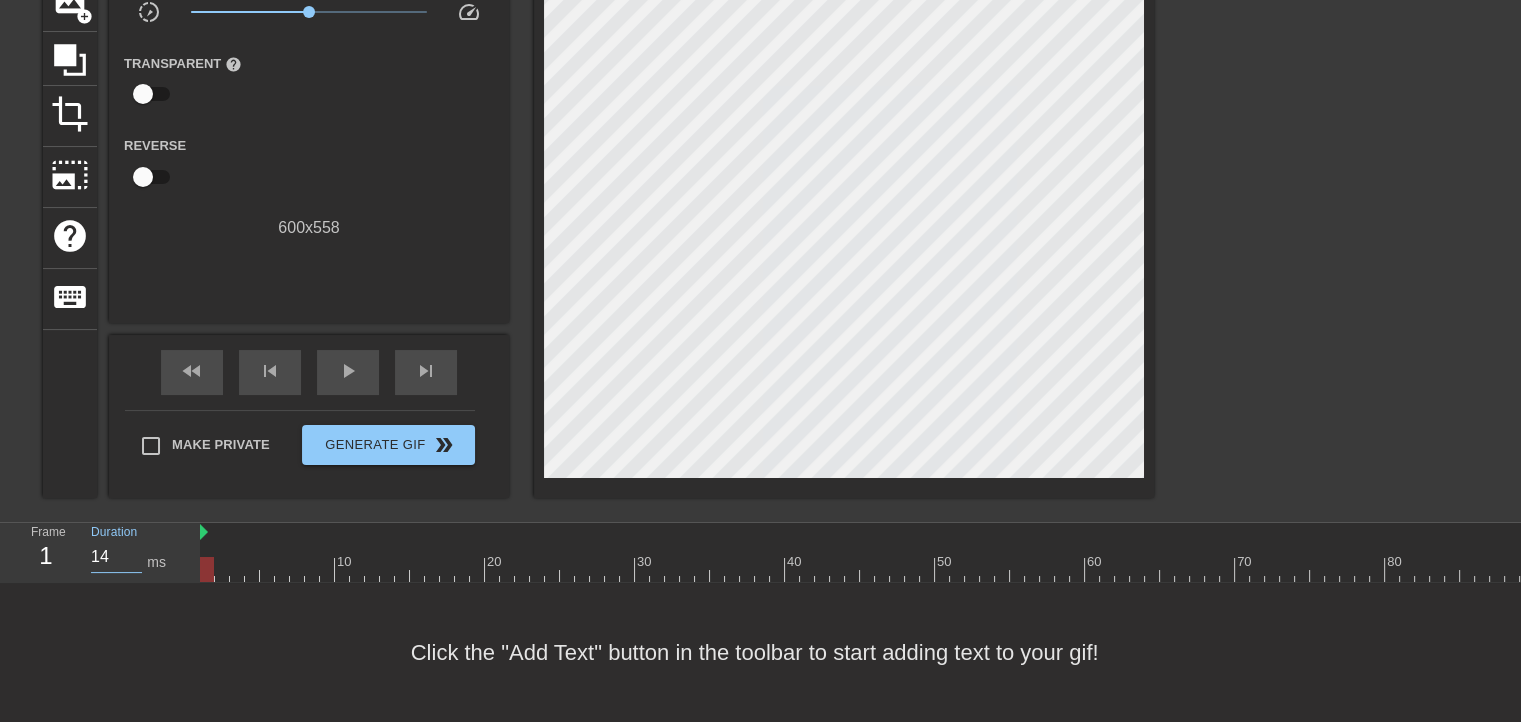 click on "14" at bounding box center [116, 557] 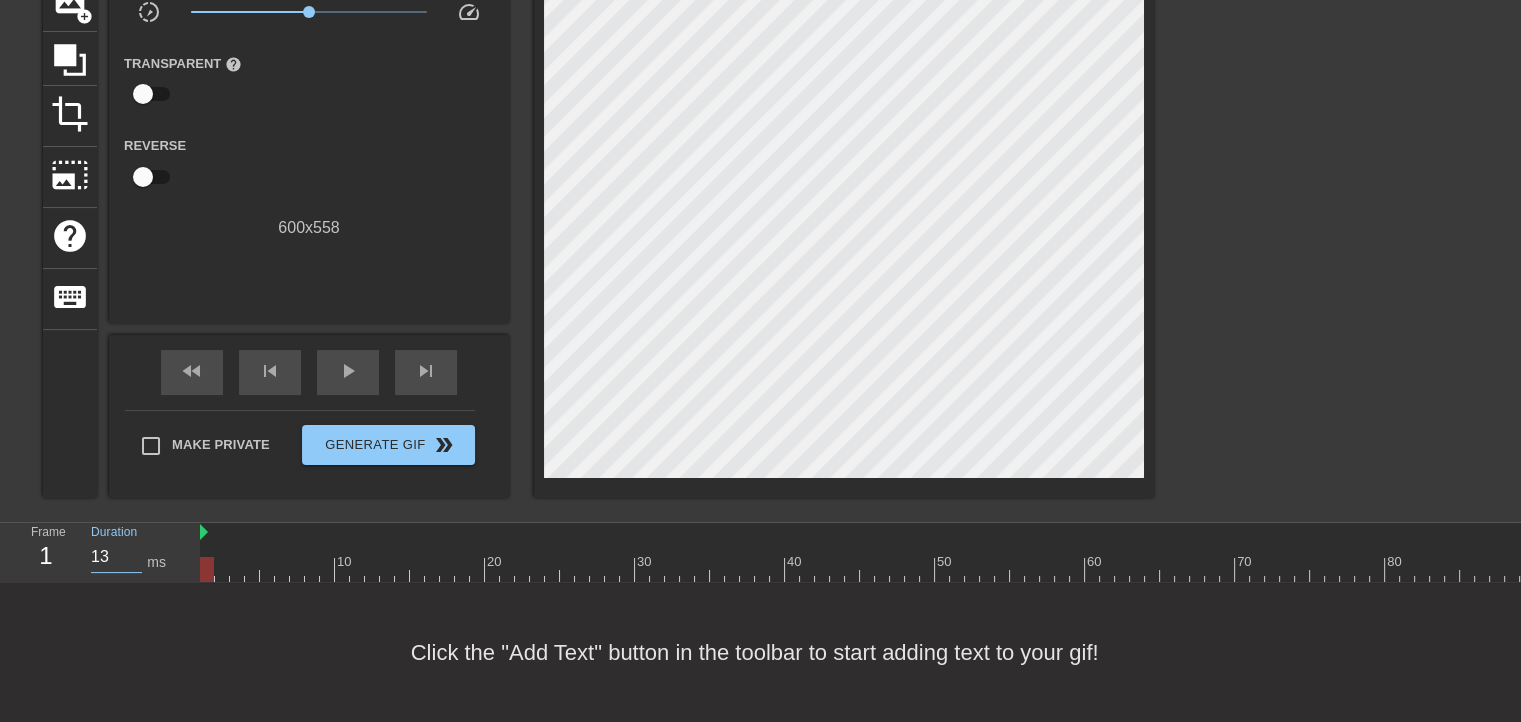 click on "13" at bounding box center [116, 557] 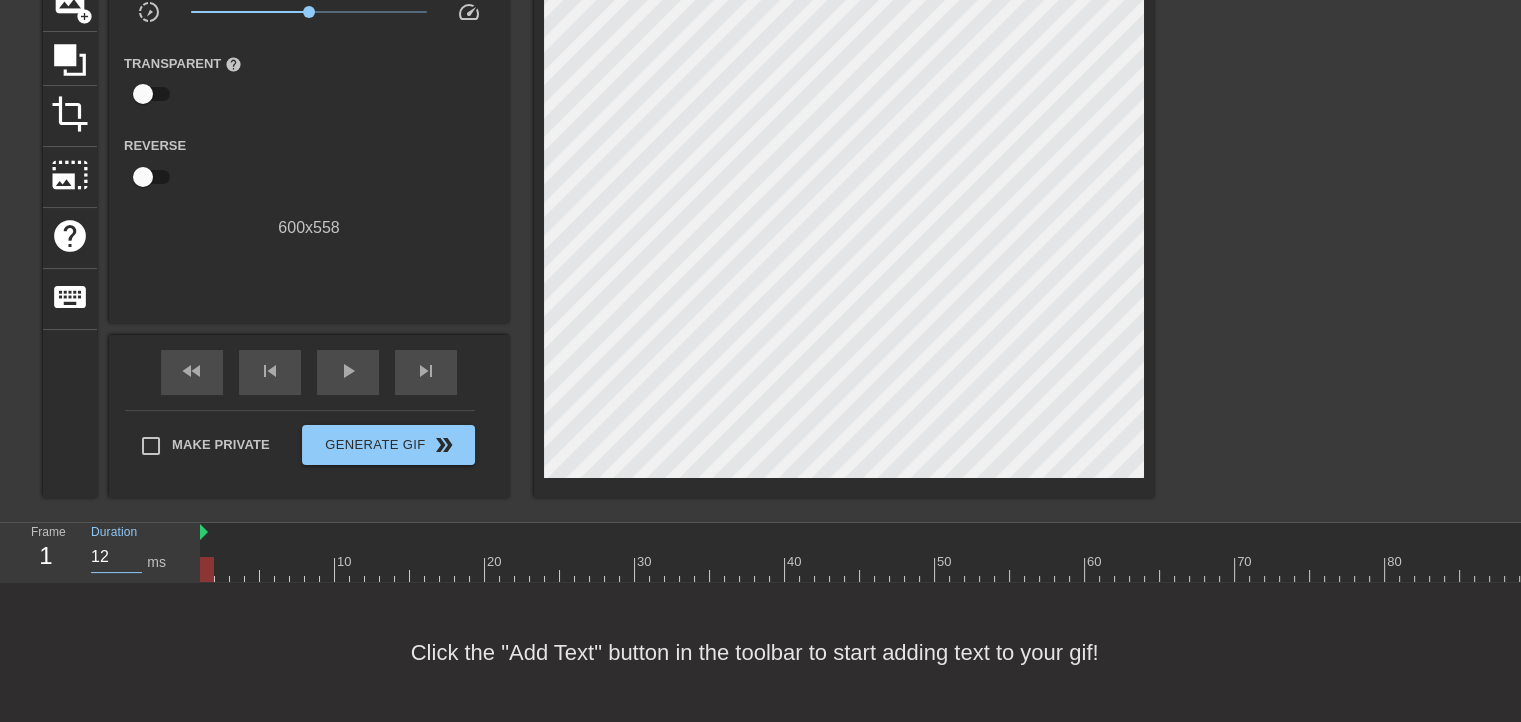 click on "12" at bounding box center [116, 557] 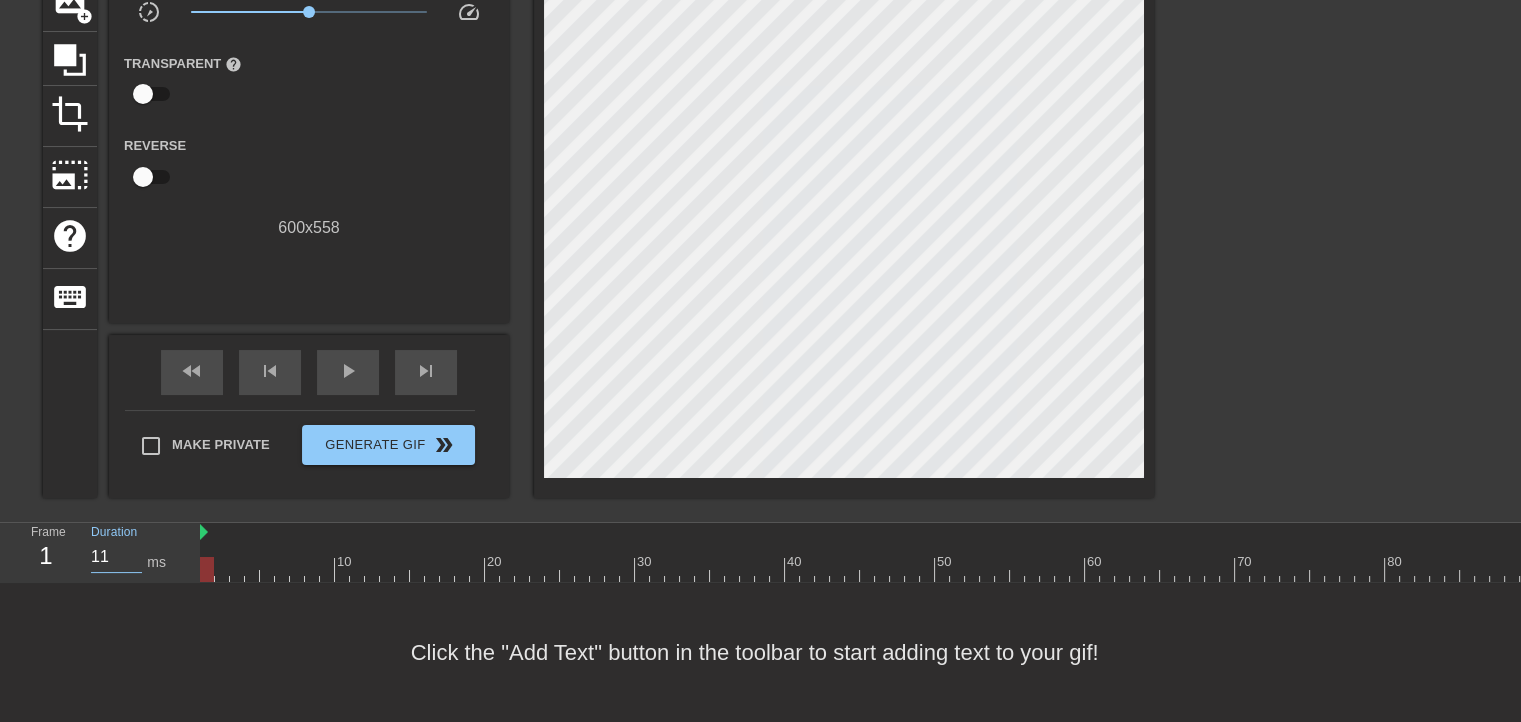 click on "11" at bounding box center [116, 557] 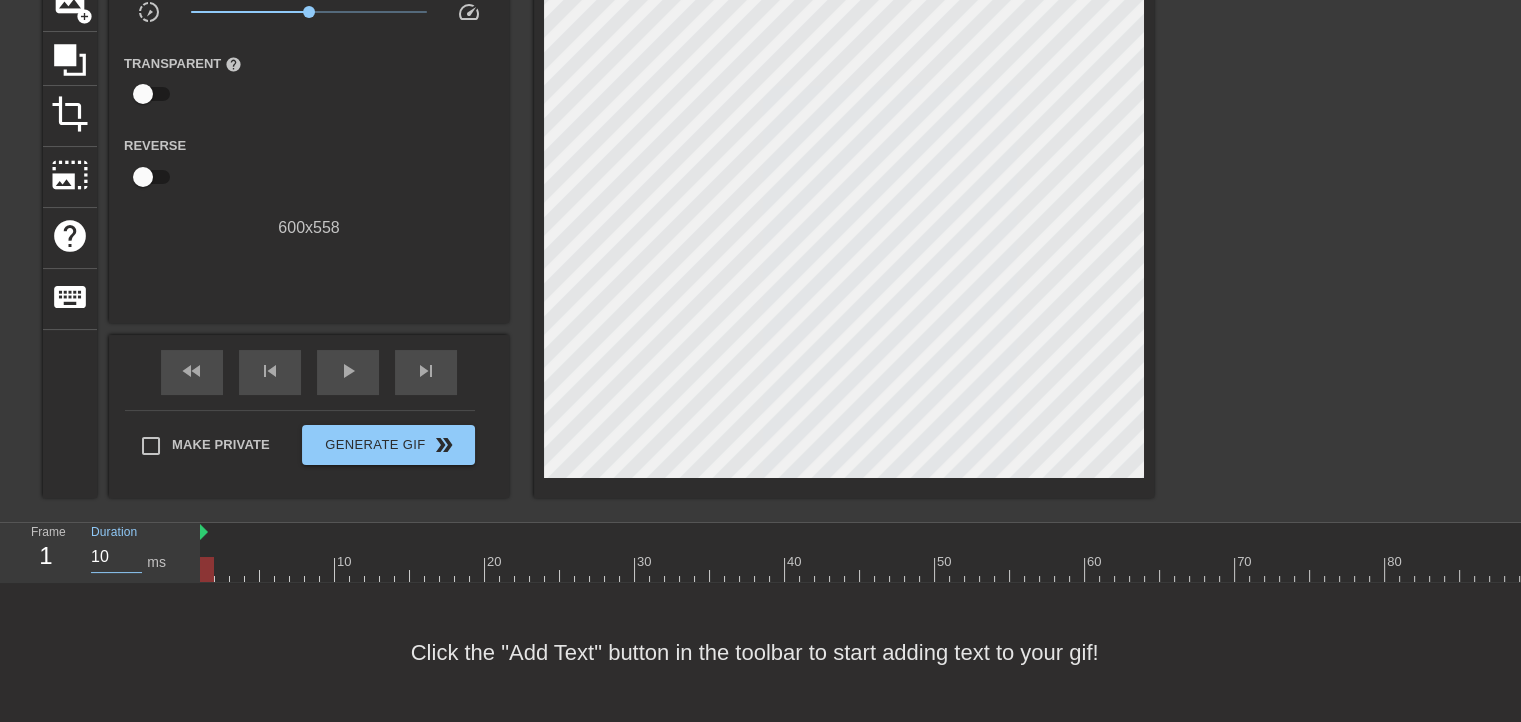 type on "10" 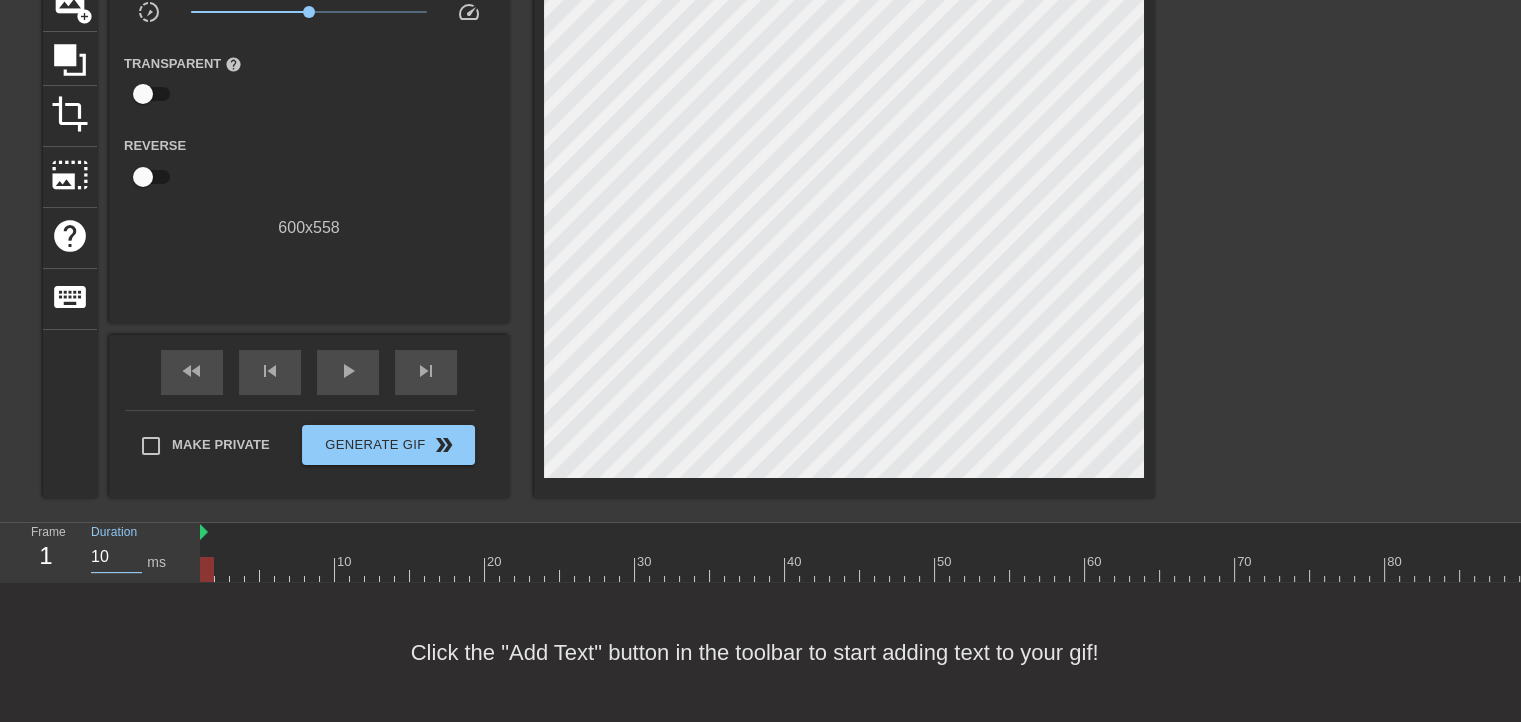 scroll, scrollTop: 84, scrollLeft: 0, axis: vertical 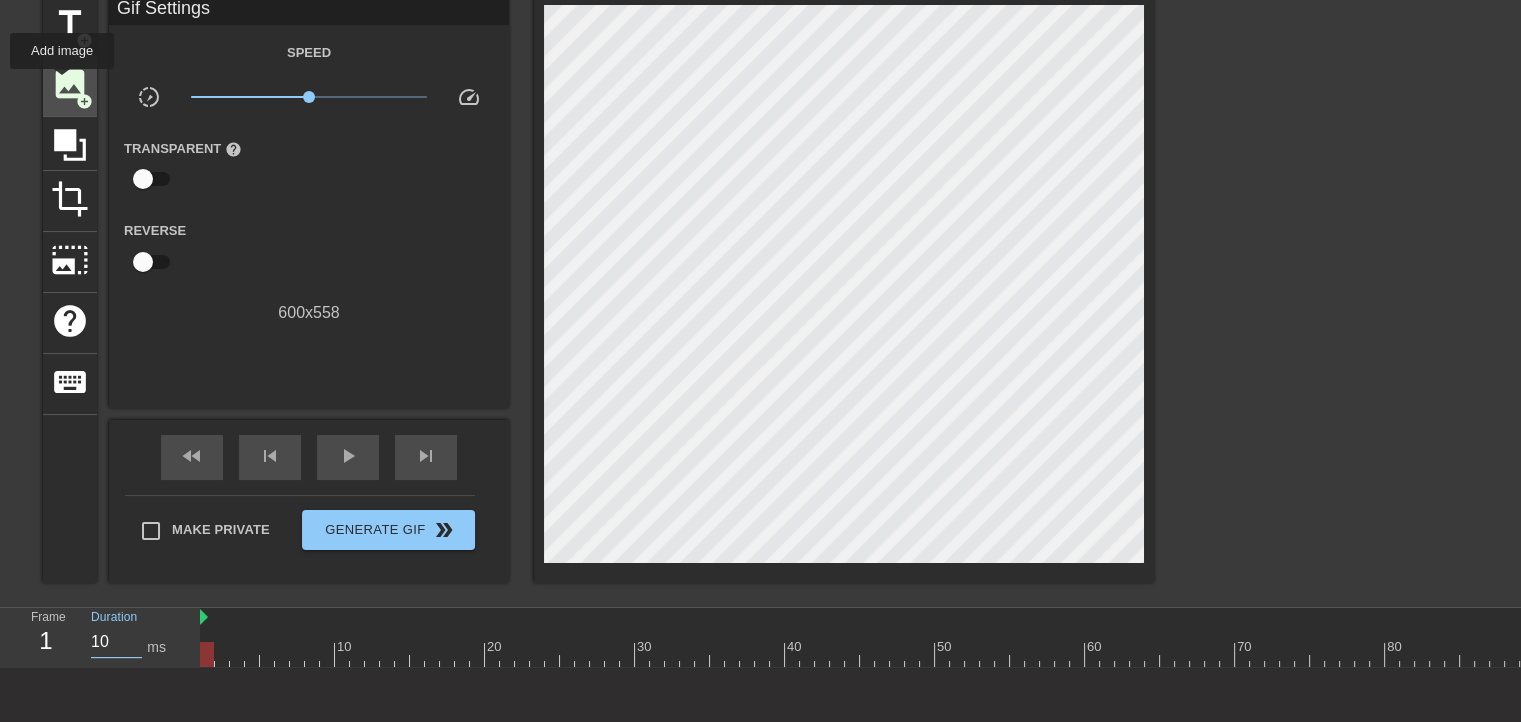 click on "image" at bounding box center (70, 84) 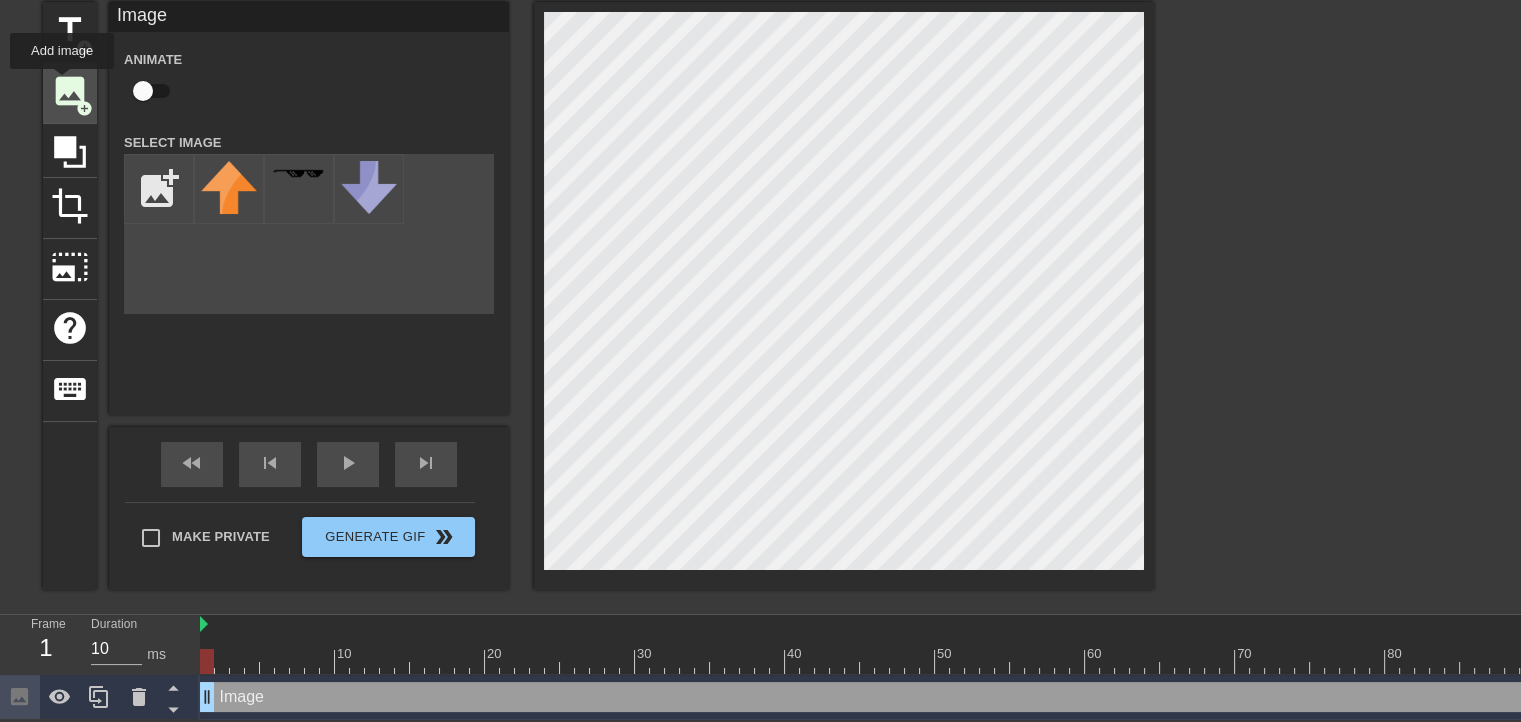 scroll, scrollTop: 0, scrollLeft: 0, axis: both 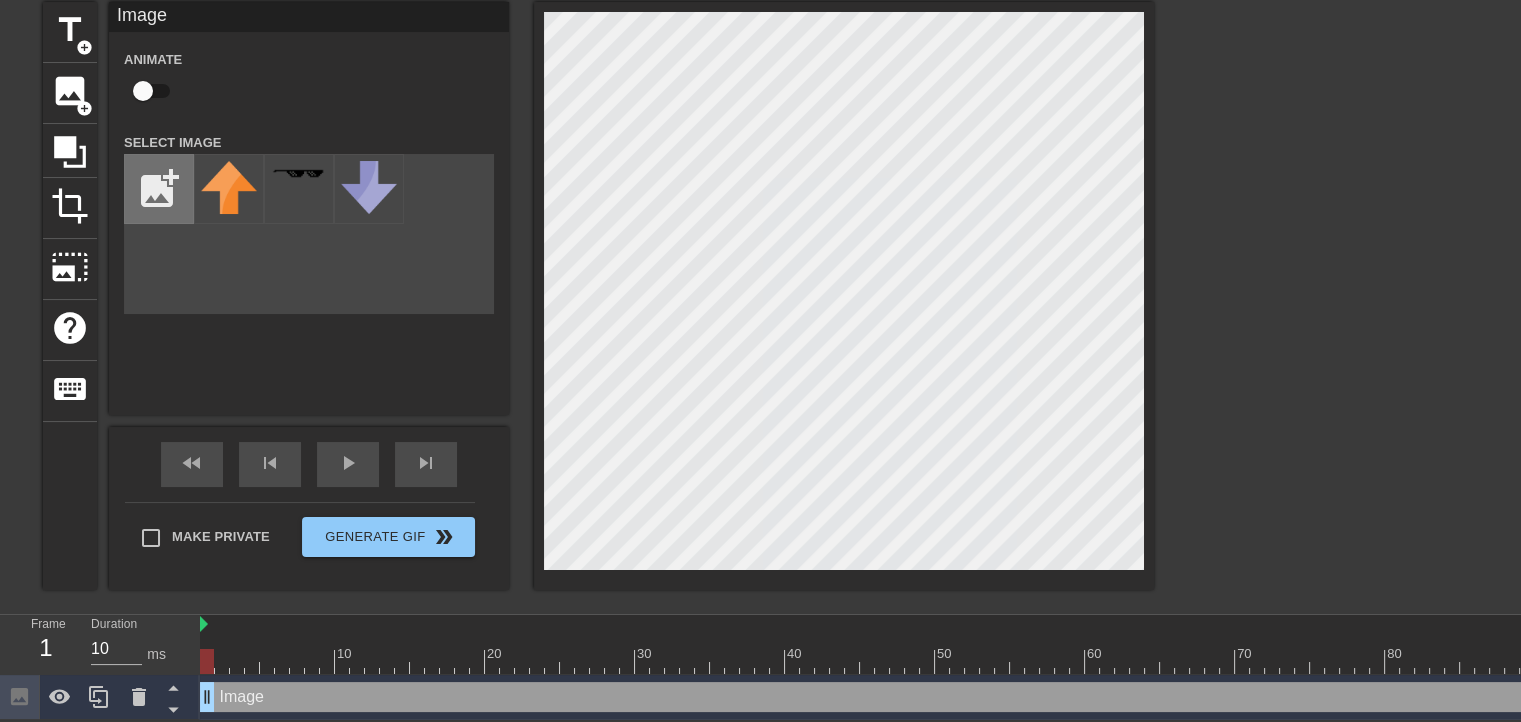 click at bounding box center (159, 189) 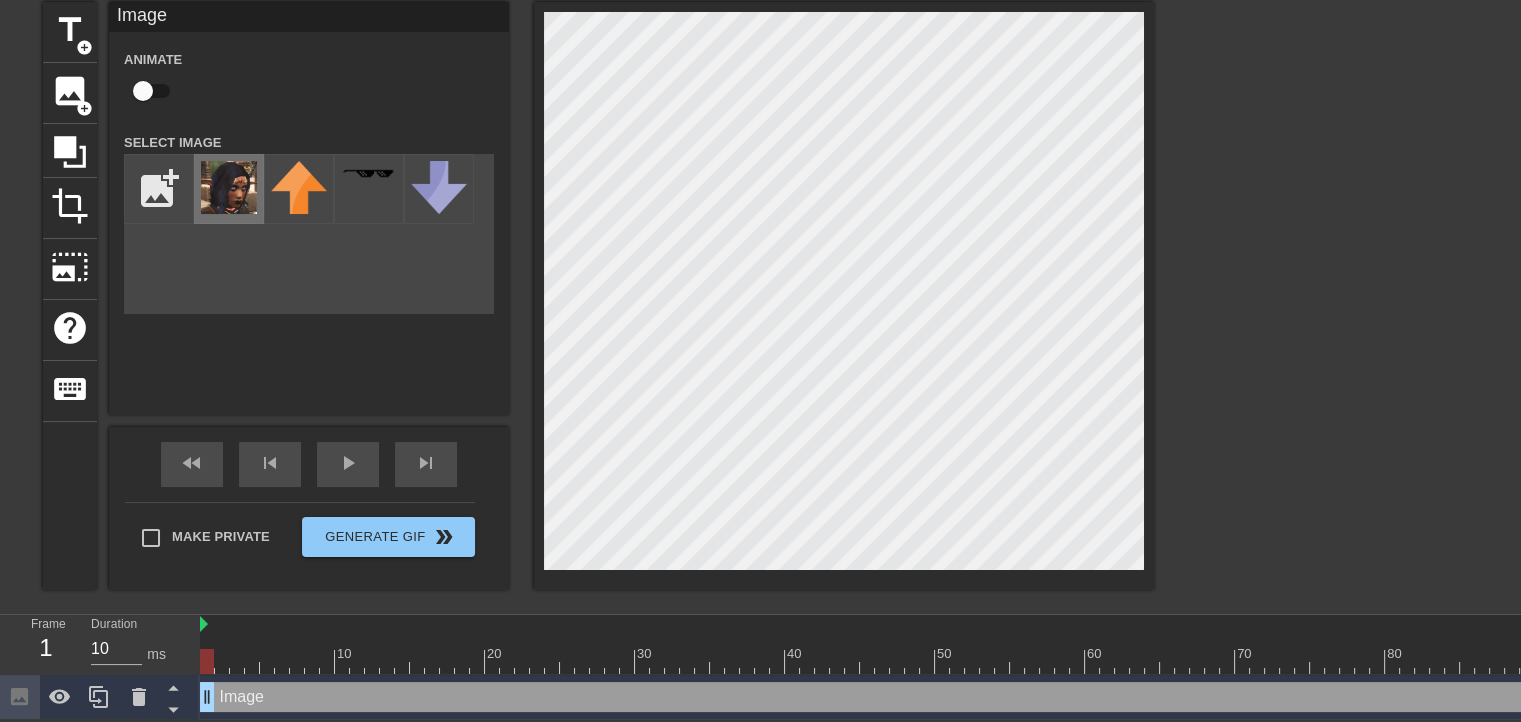 click at bounding box center [229, 187] 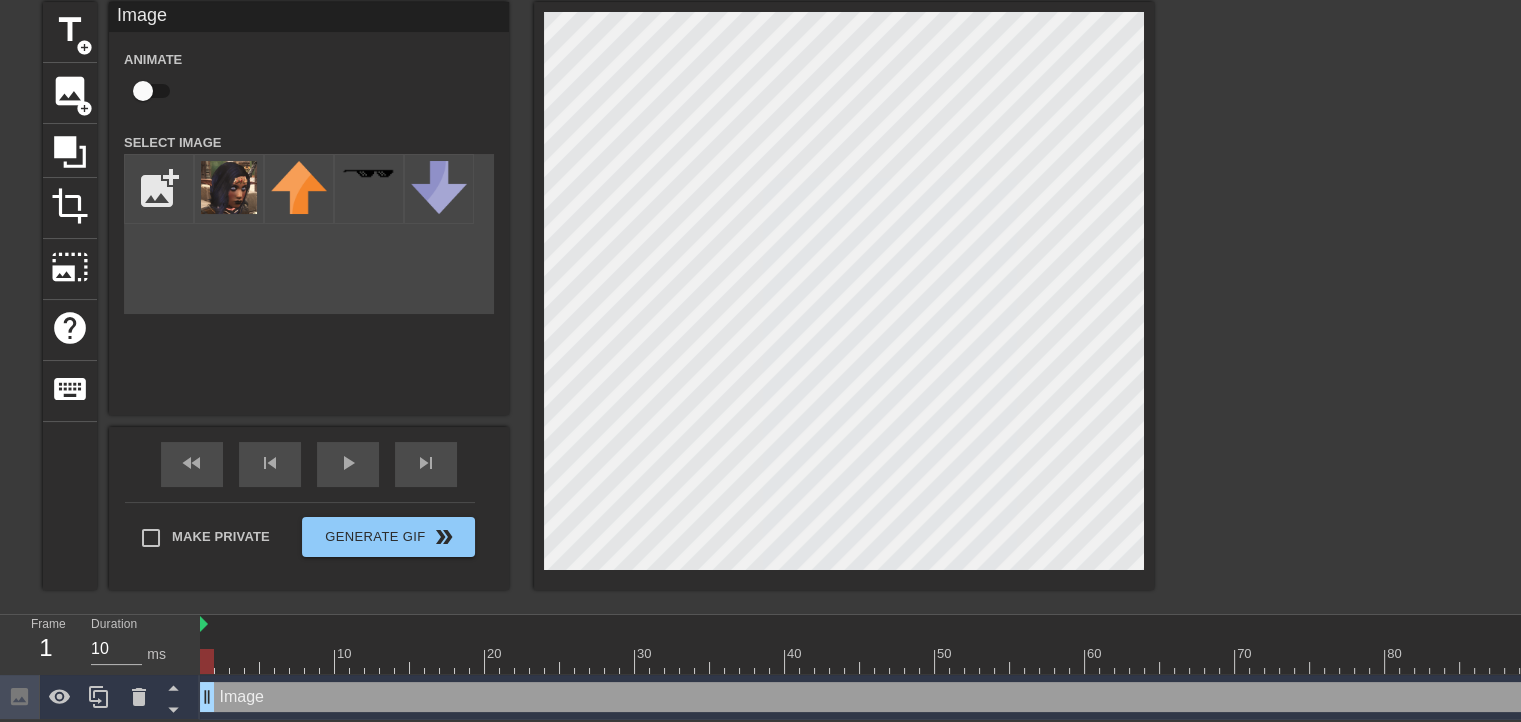 click on "title add_circle image add_circle crop photo_size_select_large help keyboard Image Animate Select Image add_photo_alternate fast_rewind skip_previous play_arrow skip_next Make Private Generate Gif double_arrow" at bounding box center (598, 296) 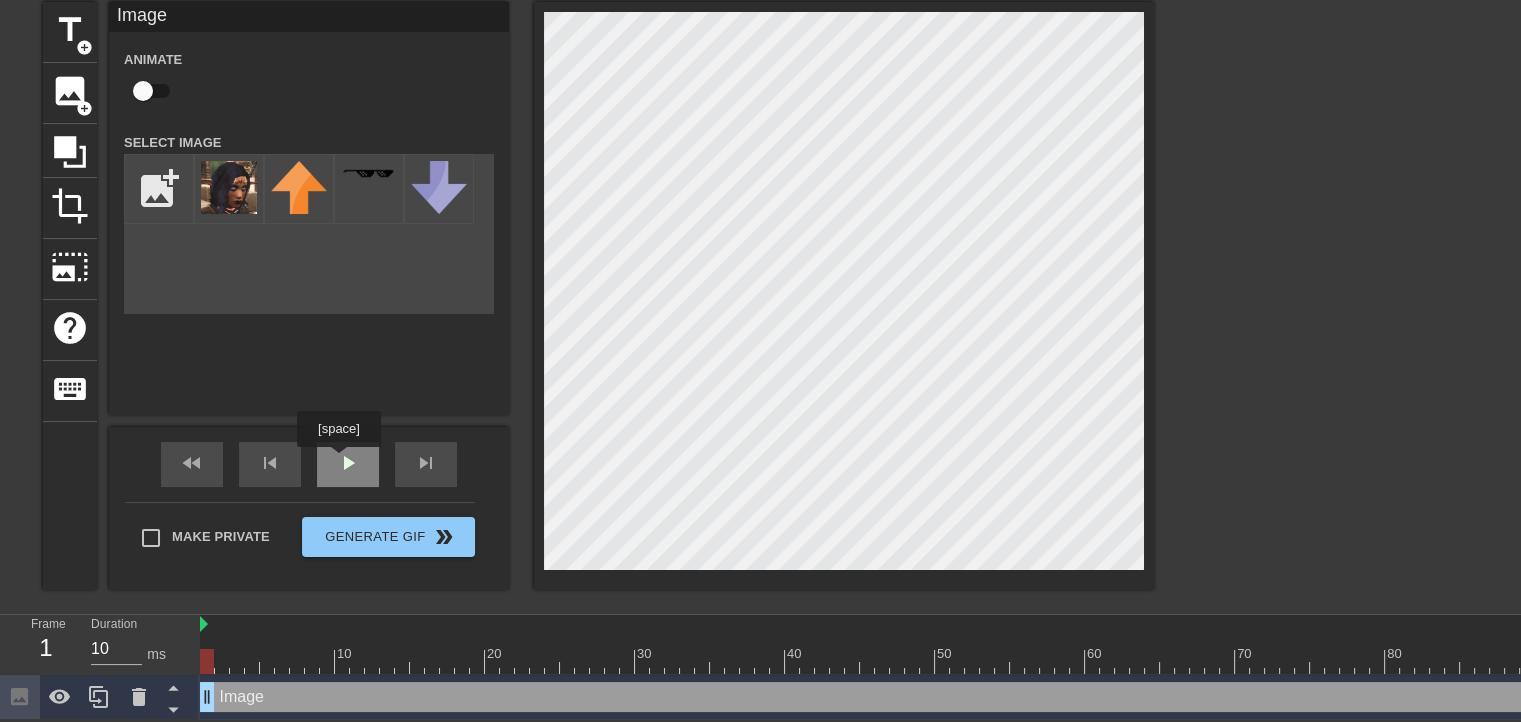 click on "play_arrow" at bounding box center (348, 463) 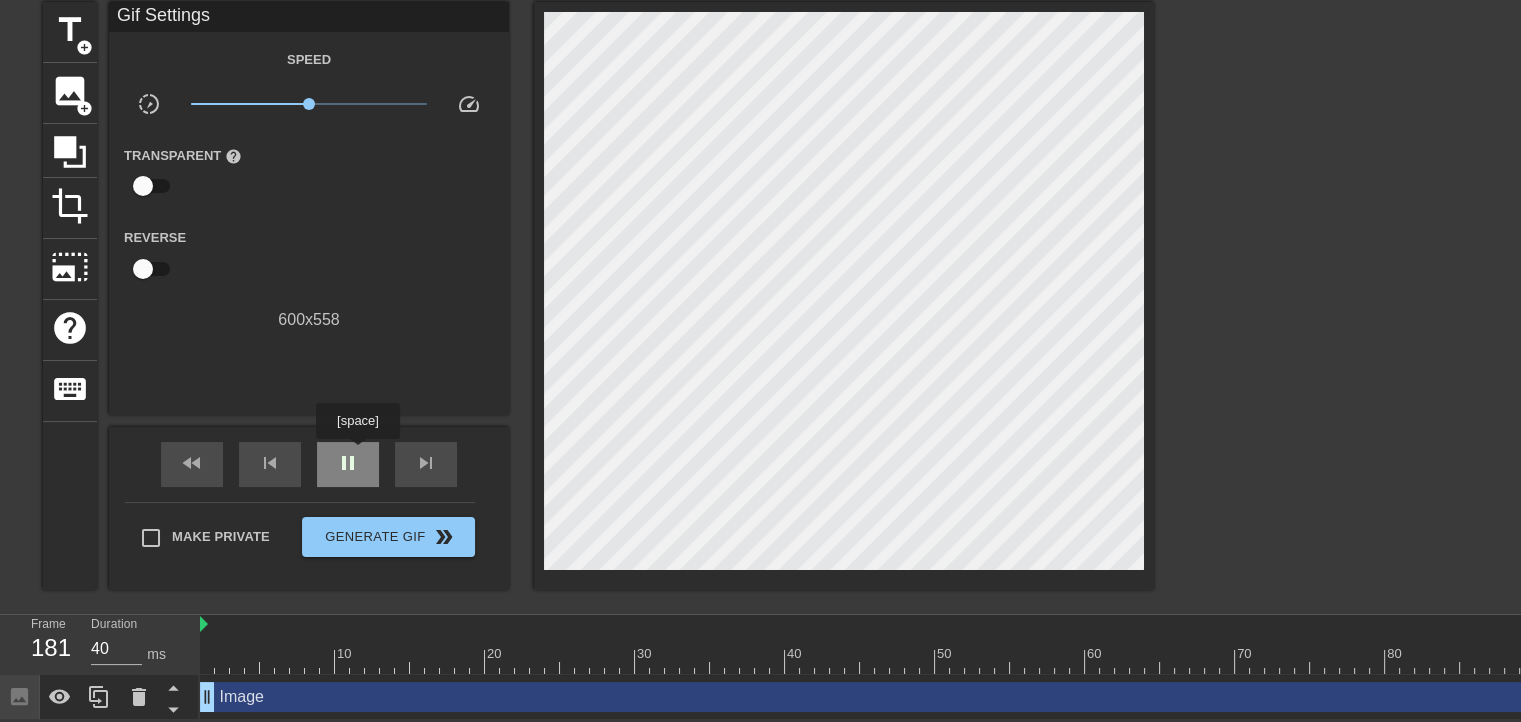 click on "pause" at bounding box center [348, 463] 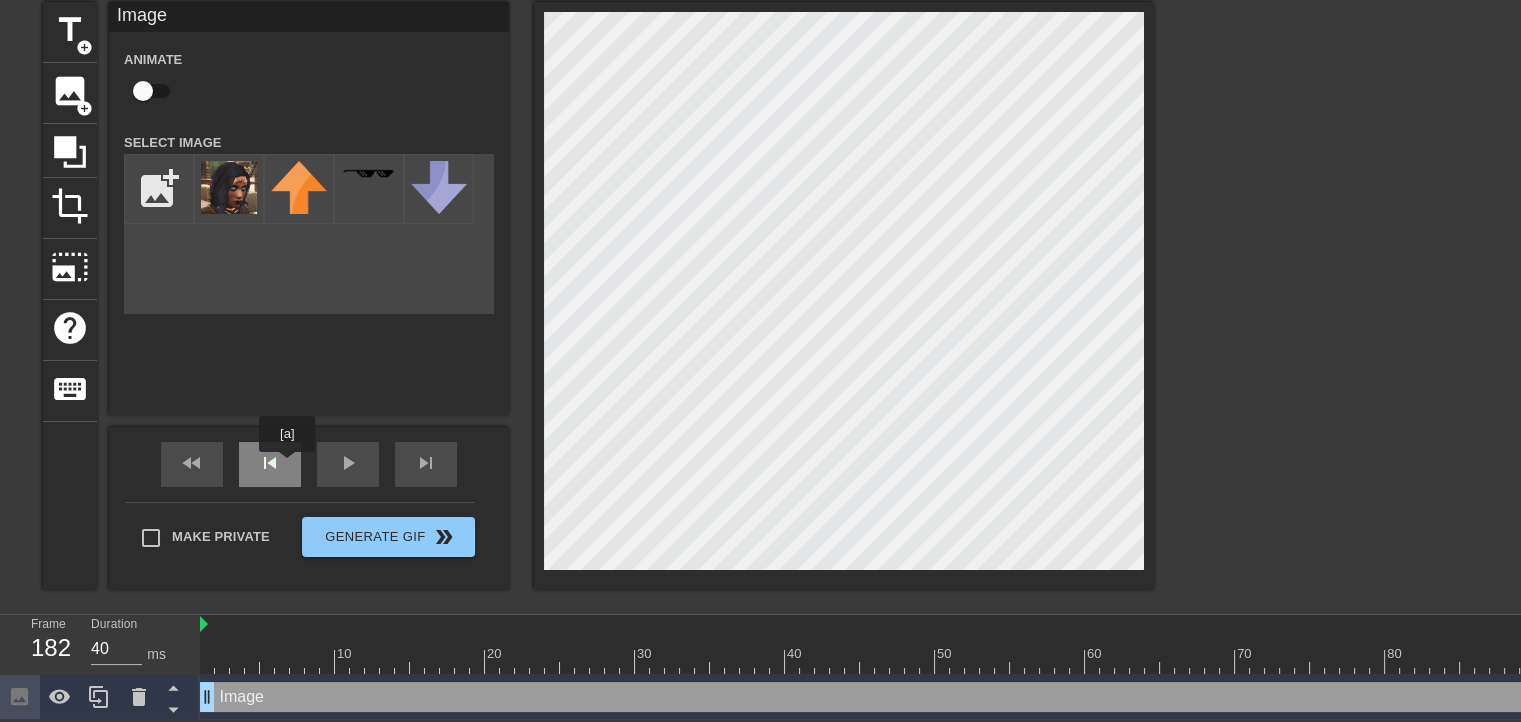 click on "skip_previous" at bounding box center [270, 464] 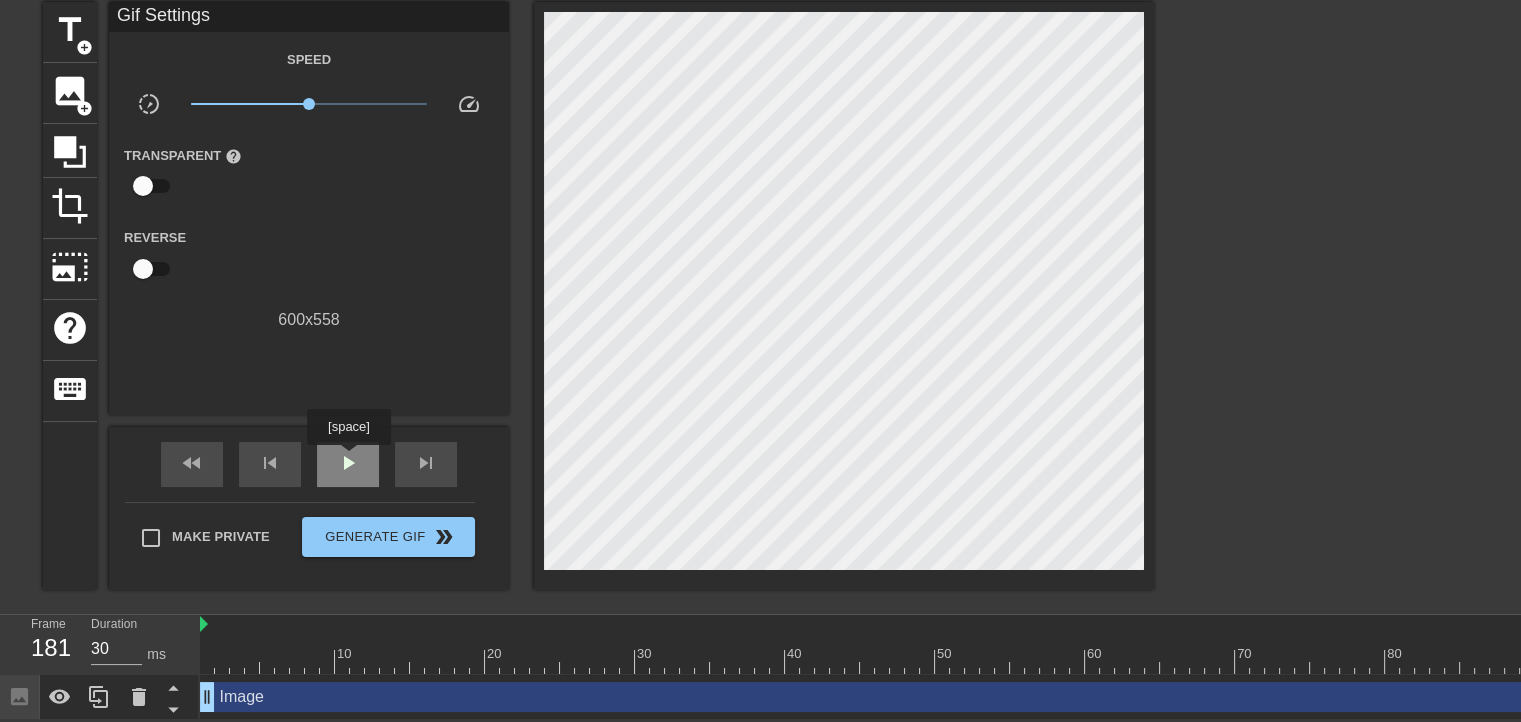 click on "play_arrow" at bounding box center (348, 463) 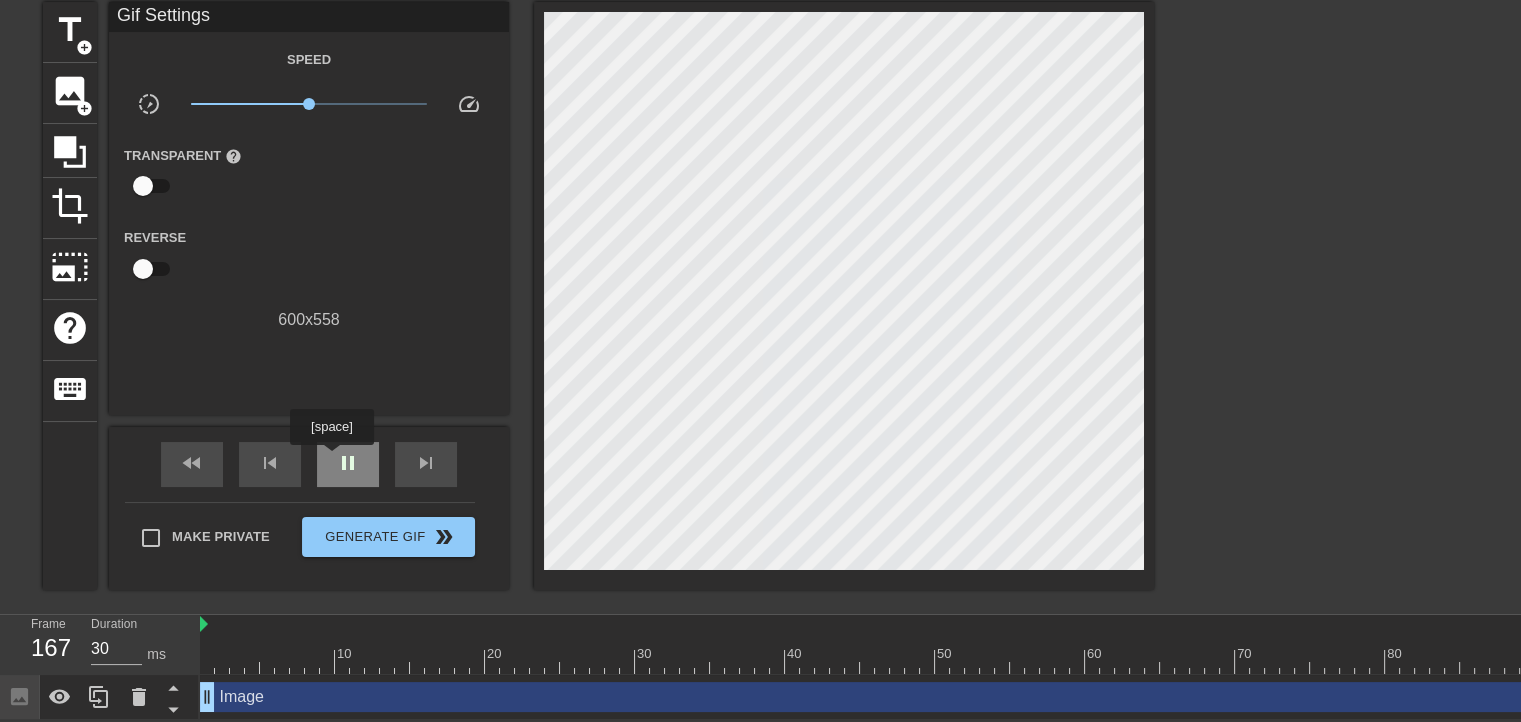 click on "pause" at bounding box center [348, 464] 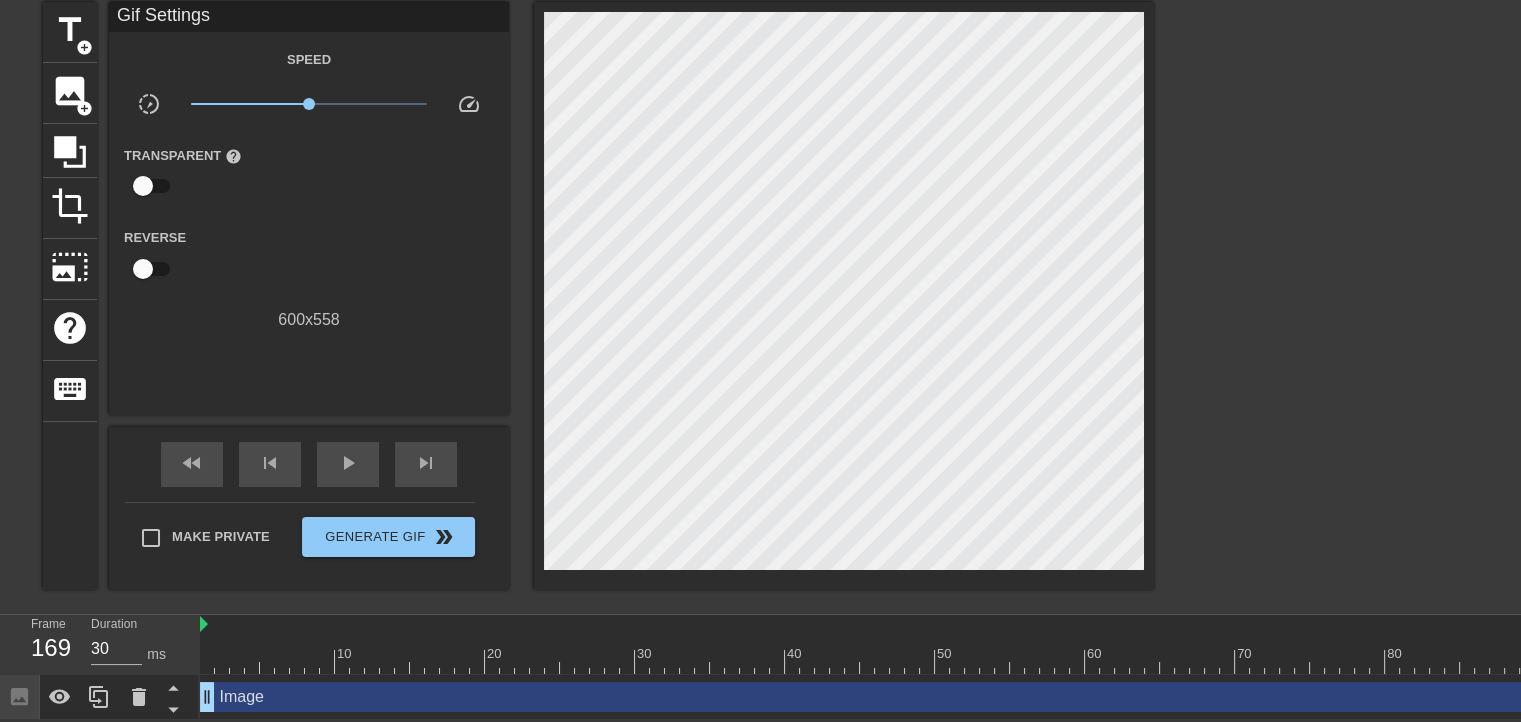 click on "Image drag_handle drag_handle" at bounding box center (2637, 697) 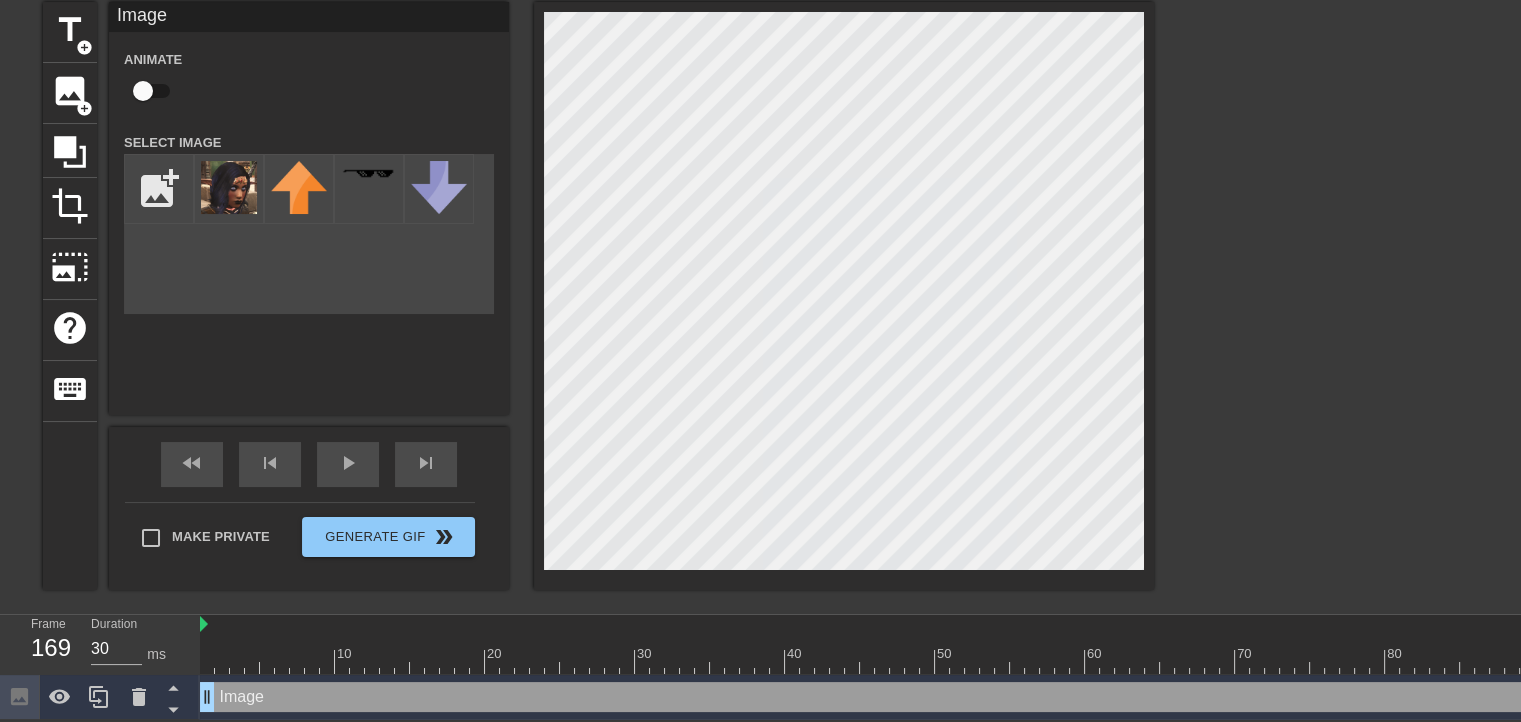 scroll, scrollTop: 89, scrollLeft: 0, axis: vertical 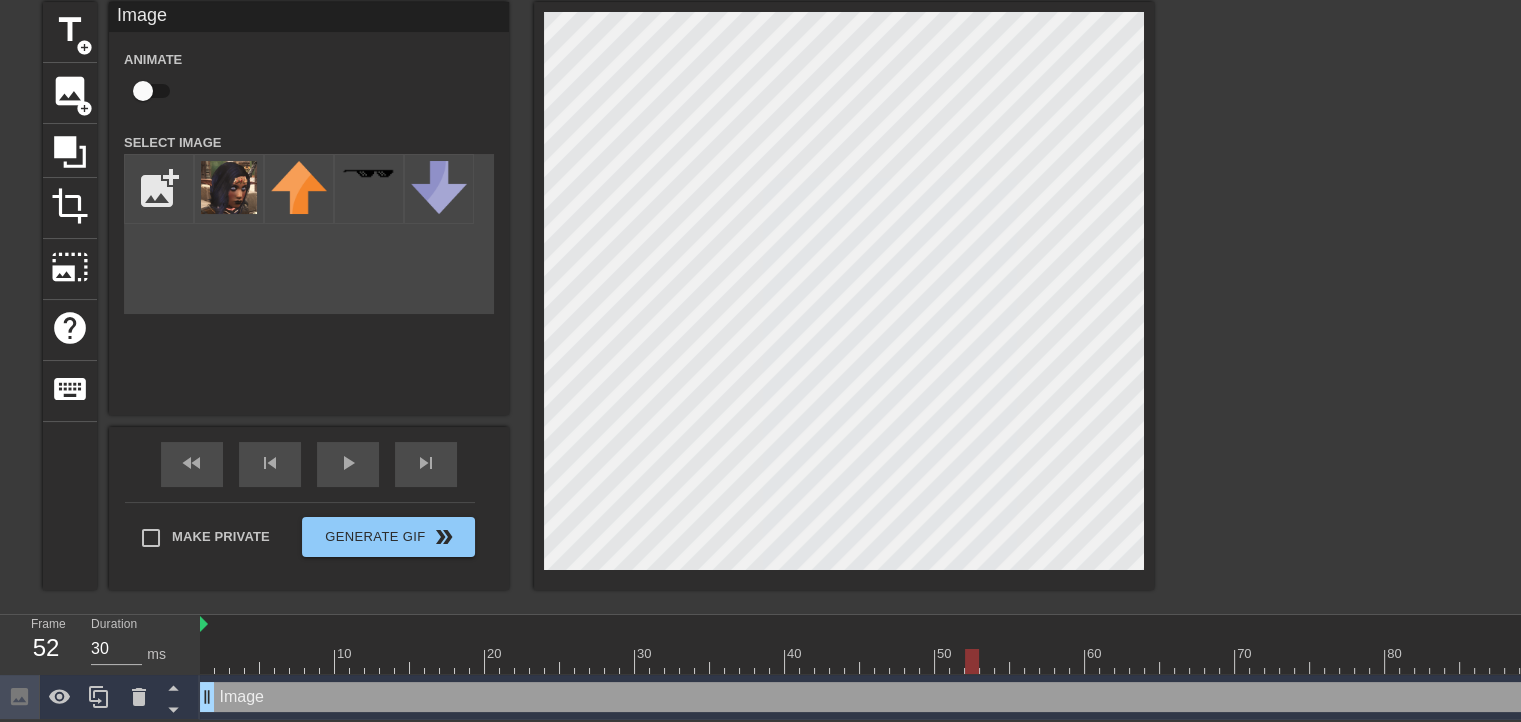 click at bounding box center (972, 661) 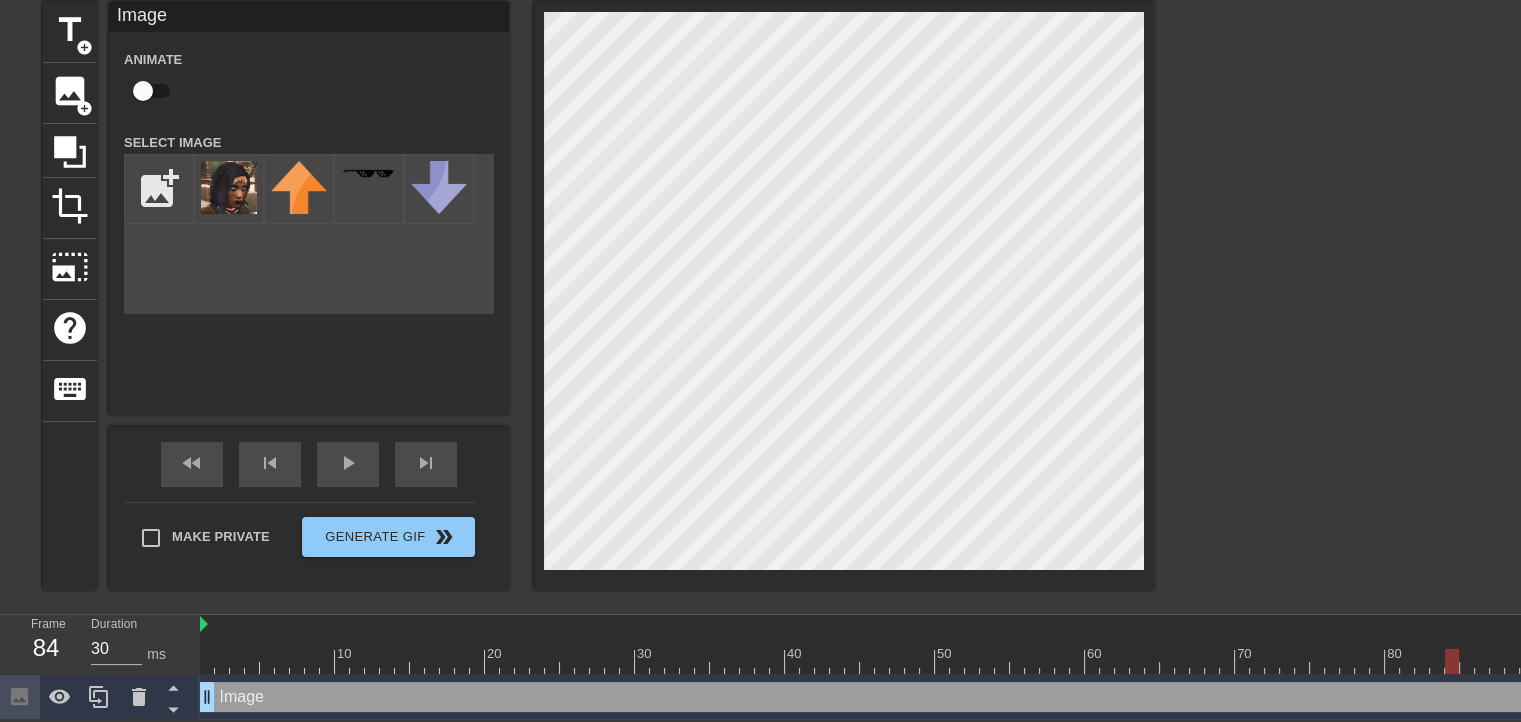 drag, startPoint x: 970, startPoint y: 639, endPoint x: 1456, endPoint y: 641, distance: 486.00412 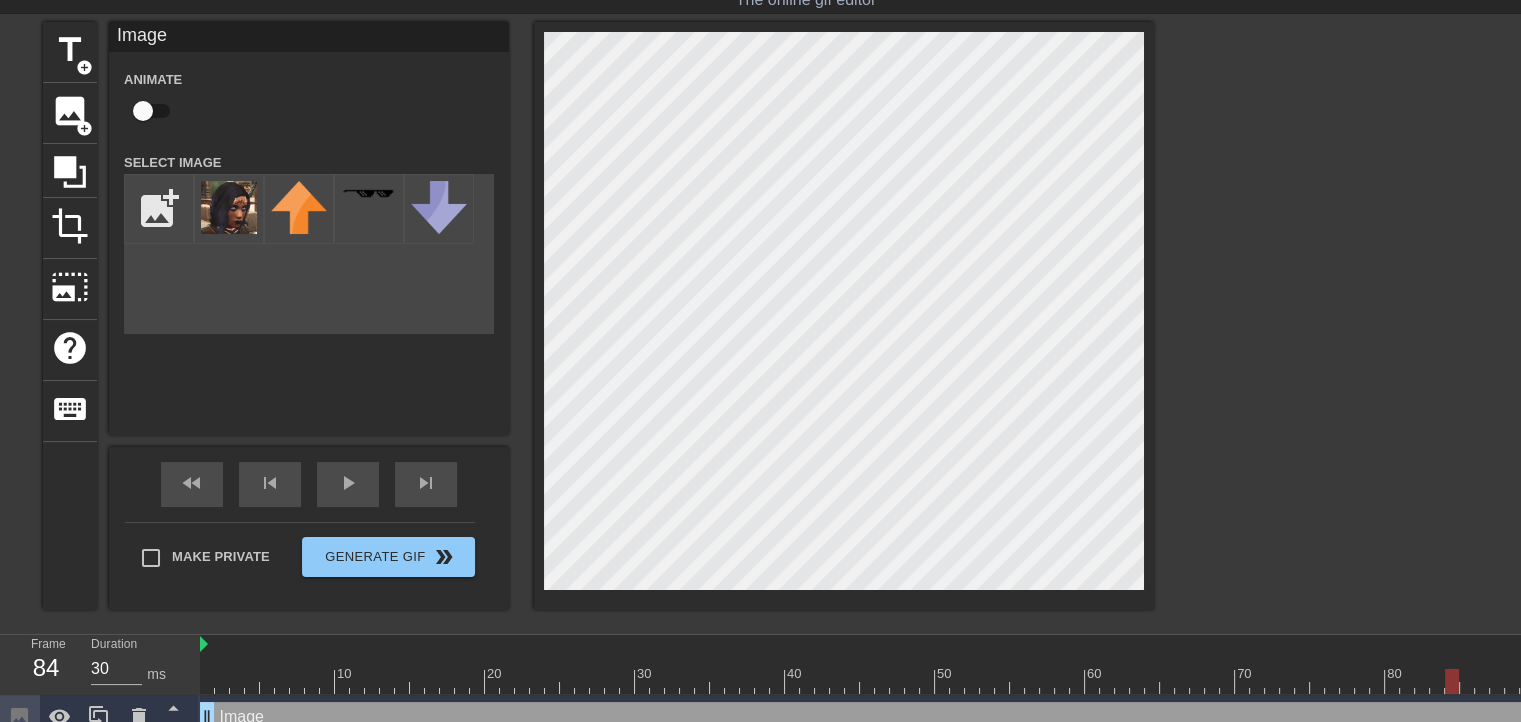 scroll, scrollTop: 89, scrollLeft: 0, axis: vertical 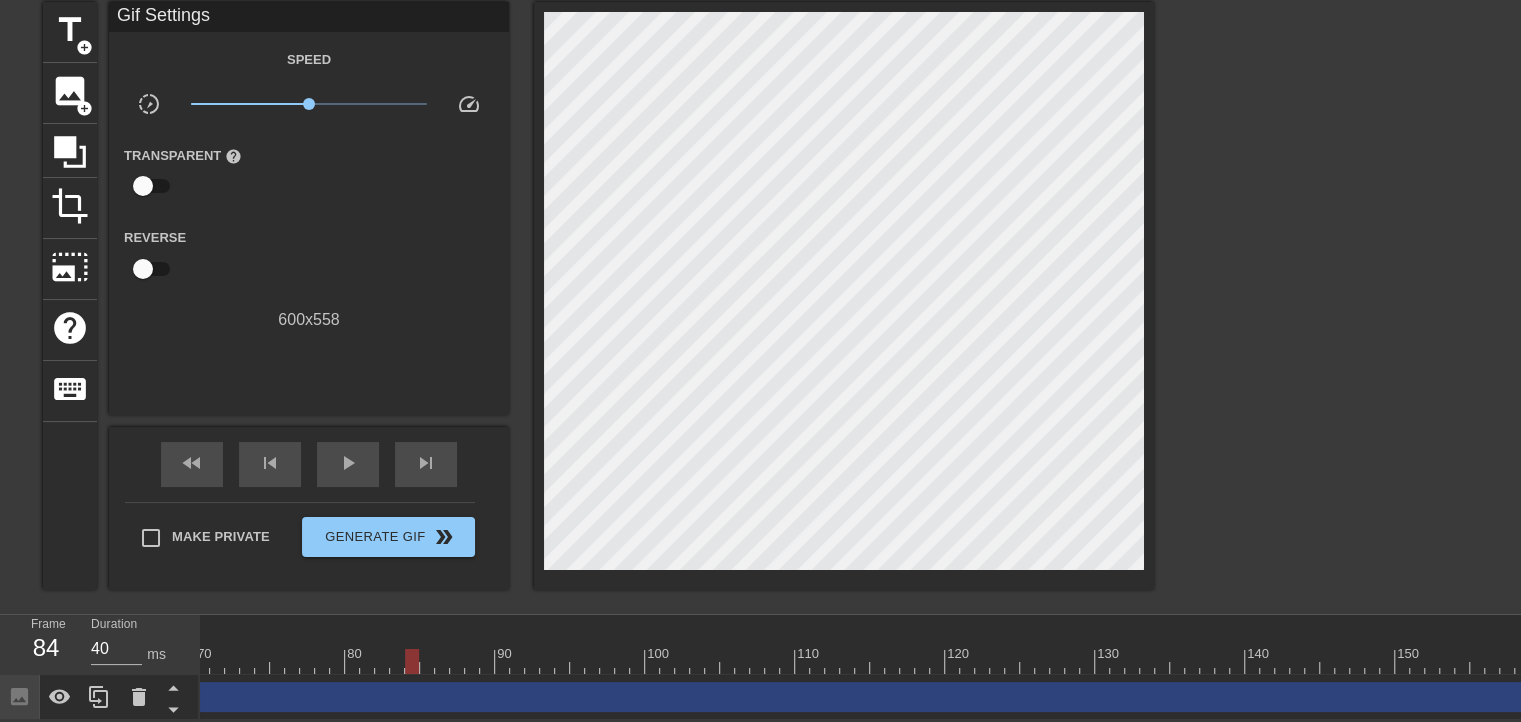 click at bounding box center [1597, 661] 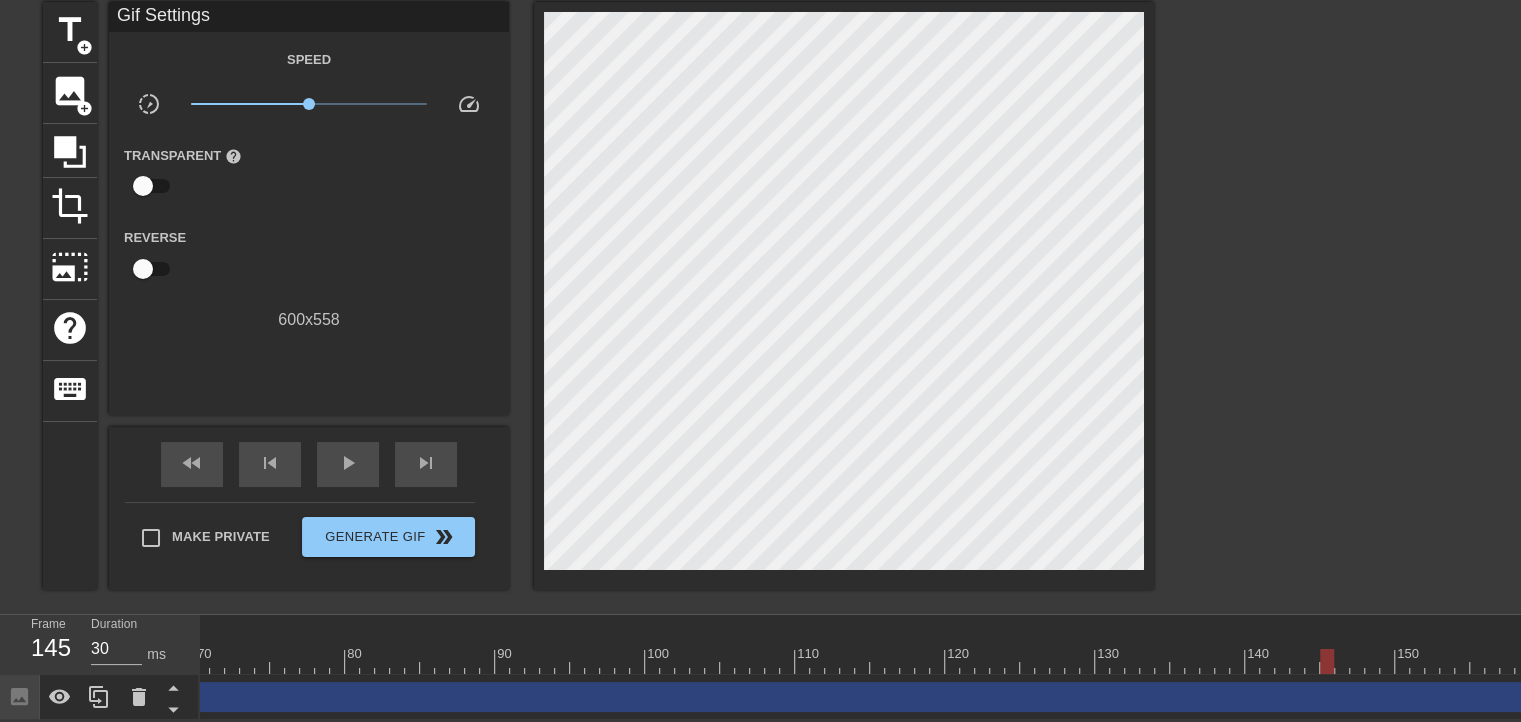 drag, startPoint x: 807, startPoint y: 656, endPoint x: 1320, endPoint y: 679, distance: 513.5153 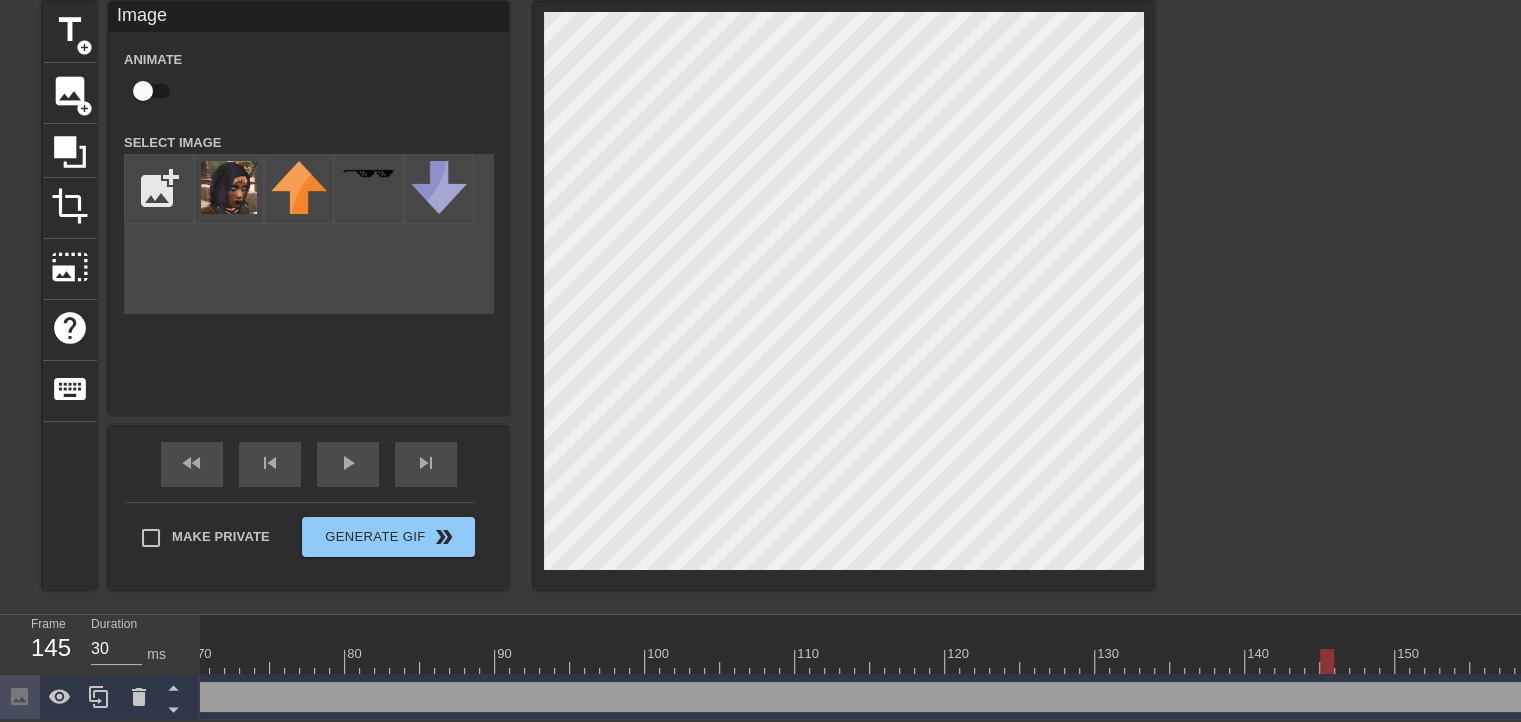 click on "Image drag_handle drag_handle" at bounding box center [1597, 697] 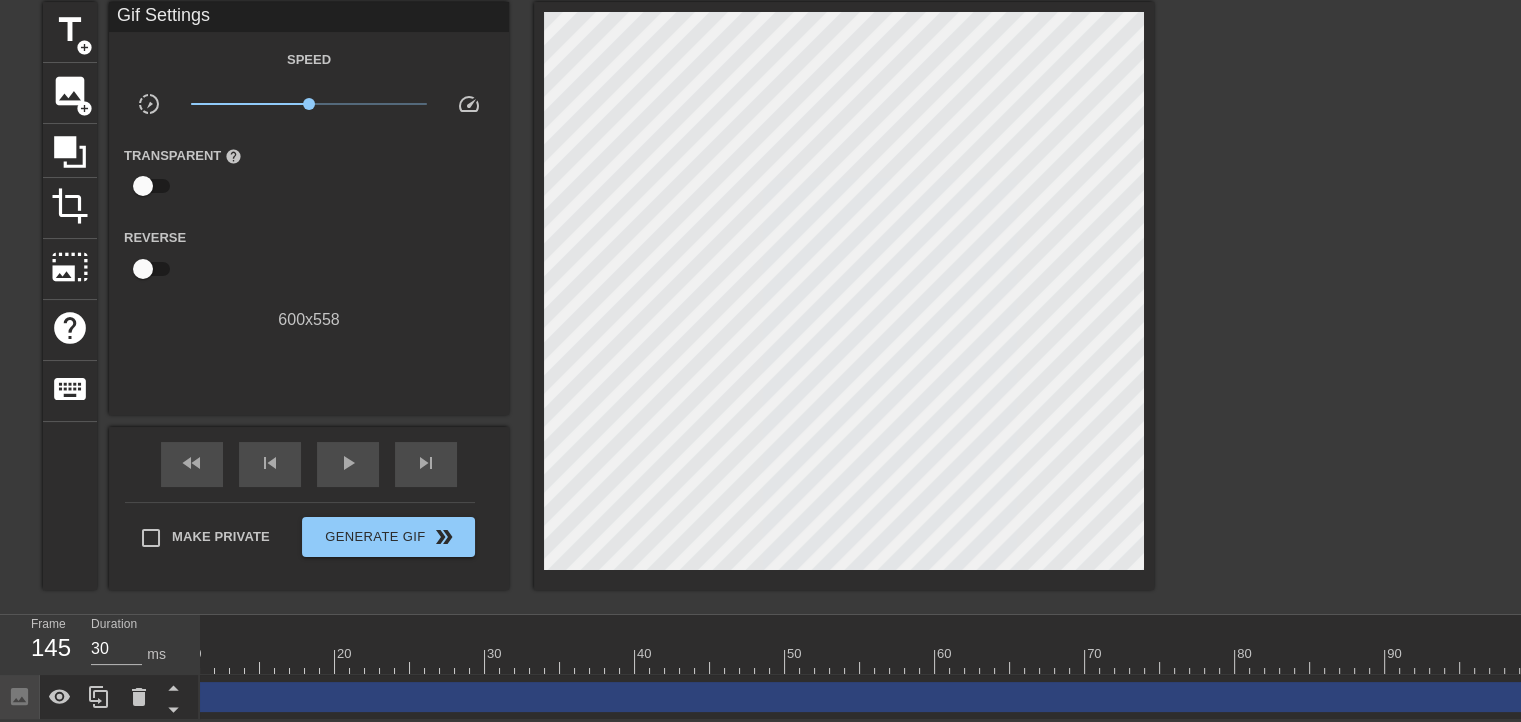 scroll, scrollTop: 0, scrollLeft: 0, axis: both 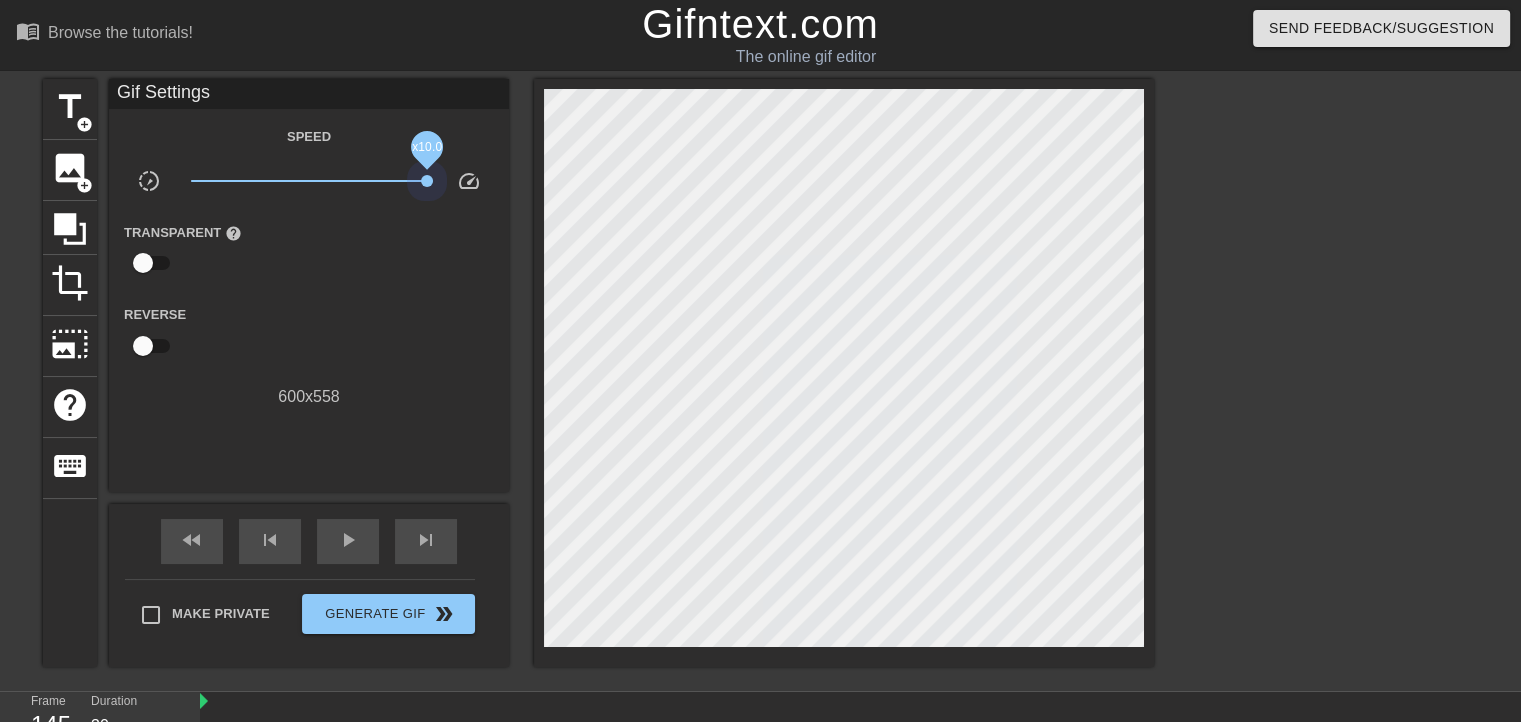 drag, startPoint x: 405, startPoint y: 177, endPoint x: 444, endPoint y: 188, distance: 40.5216 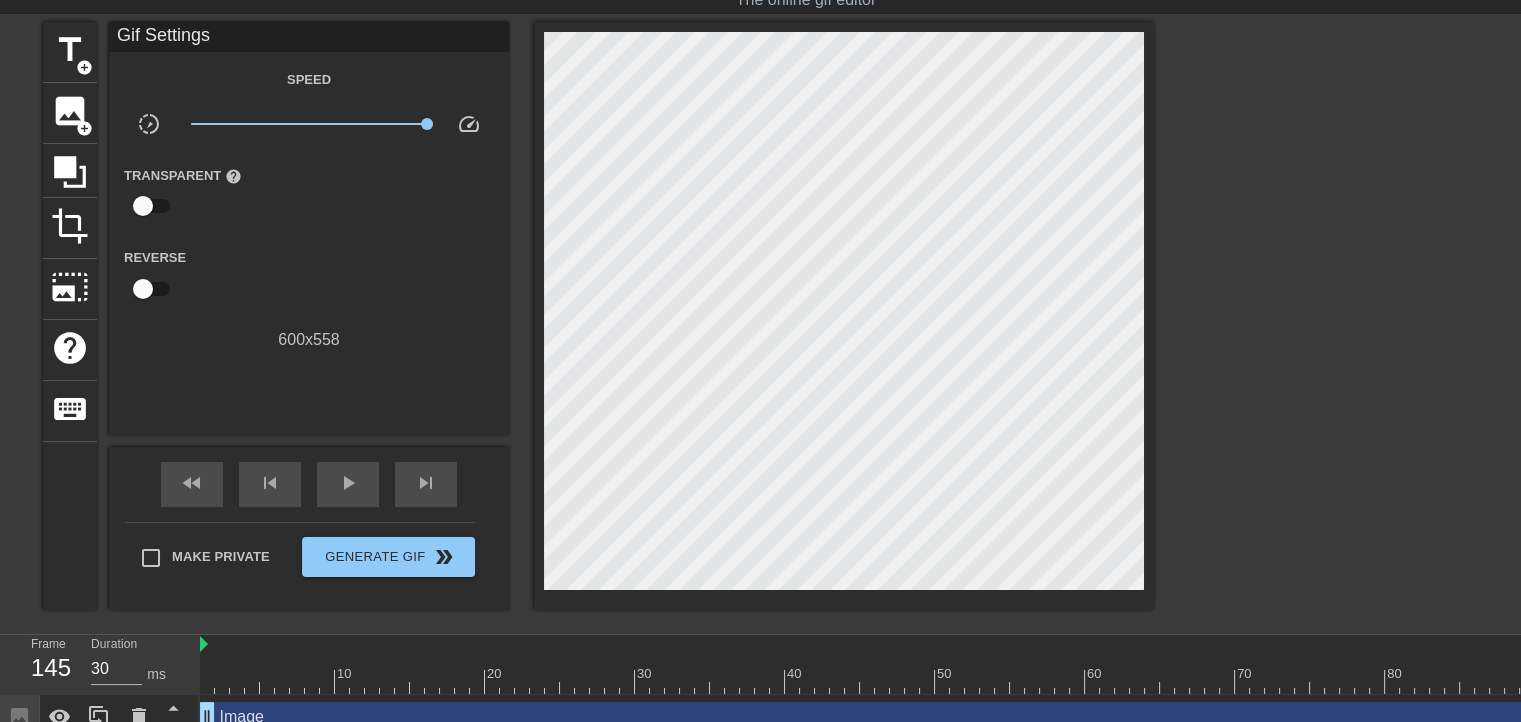 scroll, scrollTop: 89, scrollLeft: 0, axis: vertical 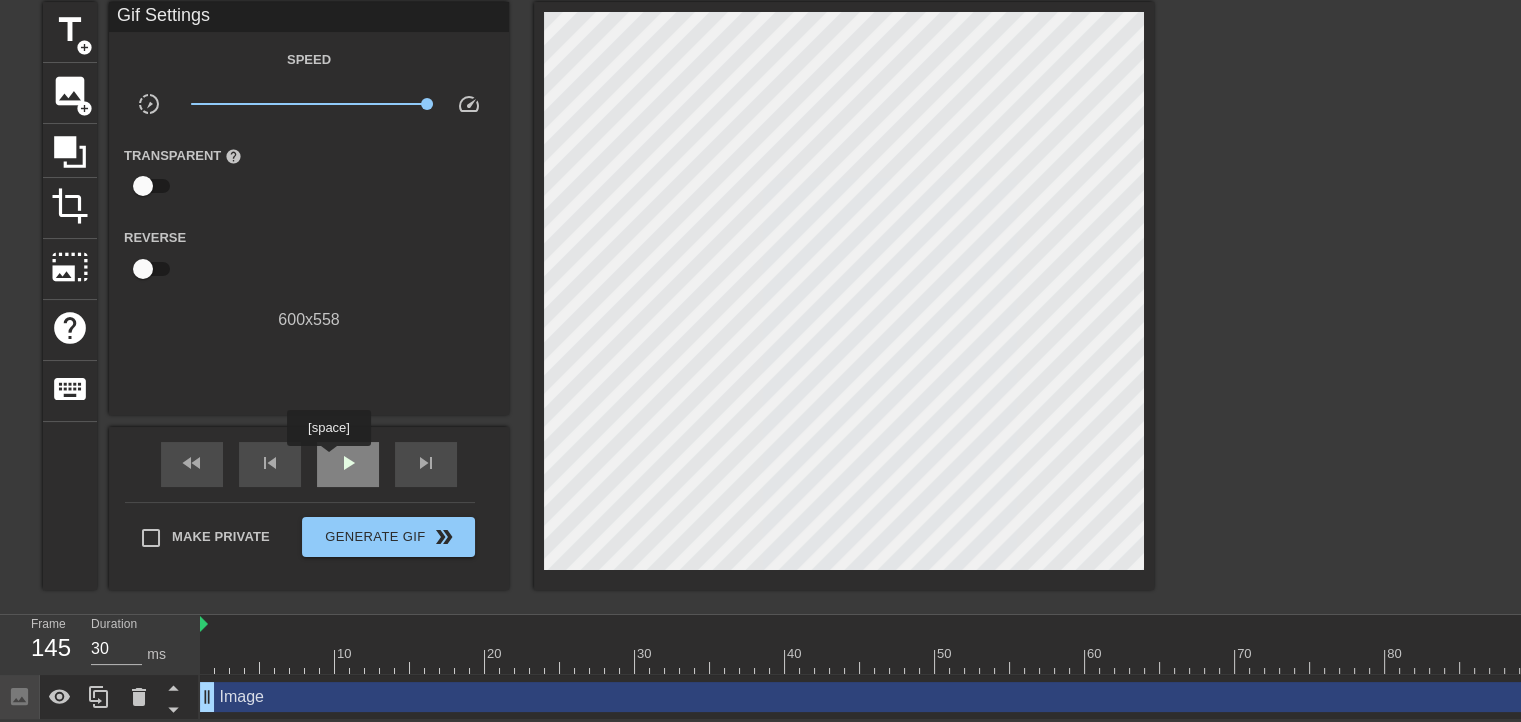 click on "play_arrow" at bounding box center [348, 464] 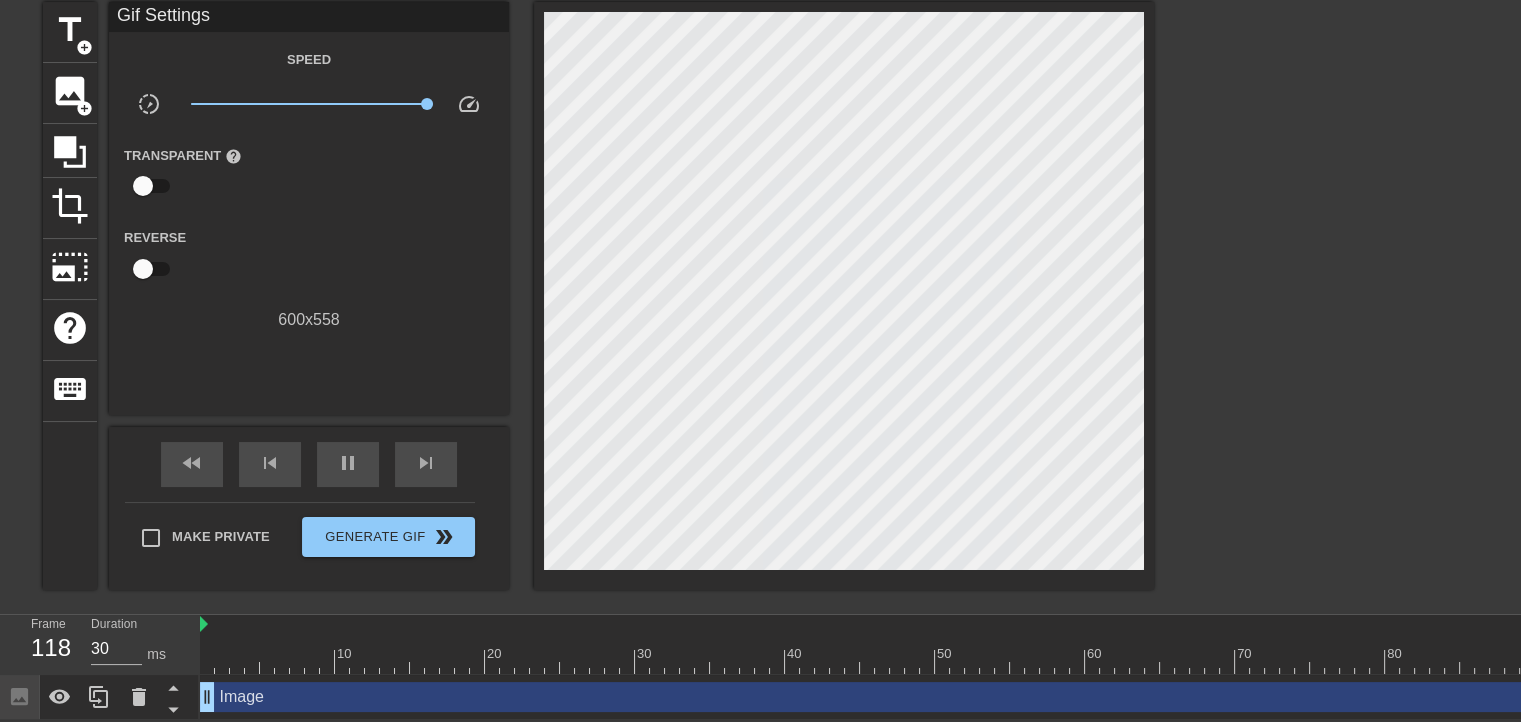 scroll, scrollTop: 0, scrollLeft: 0, axis: both 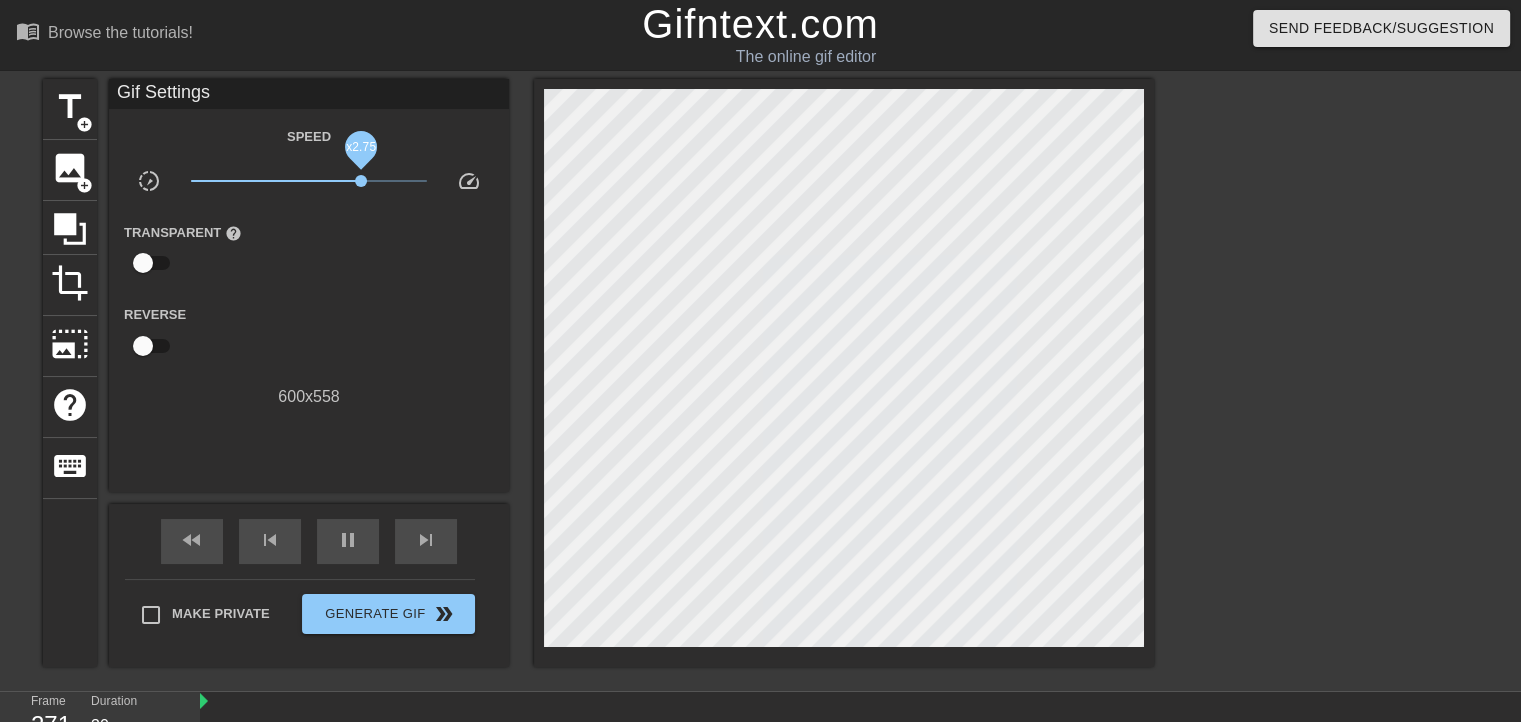 drag, startPoint x: 425, startPoint y: 181, endPoint x: 361, endPoint y: 177, distance: 64.12488 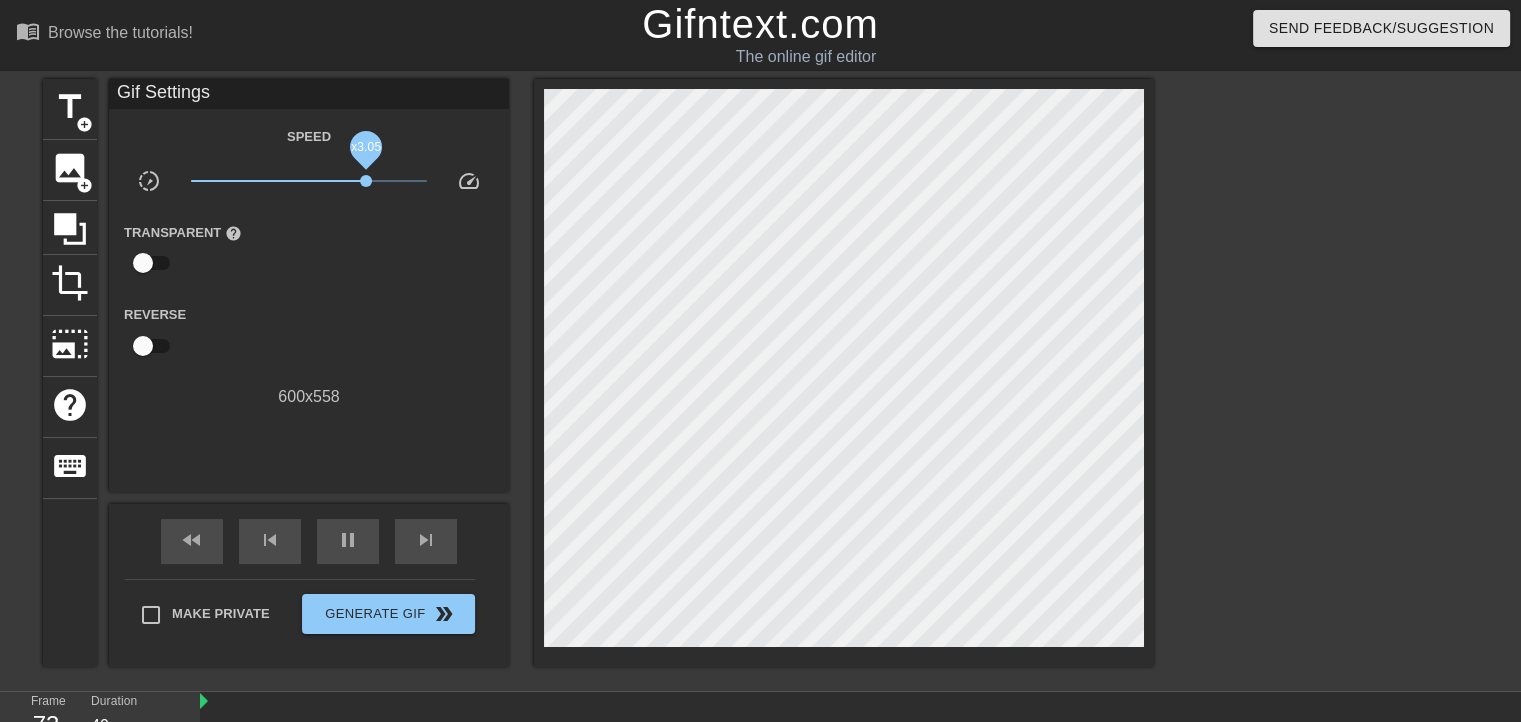 click on "x3.05" at bounding box center (366, 181) 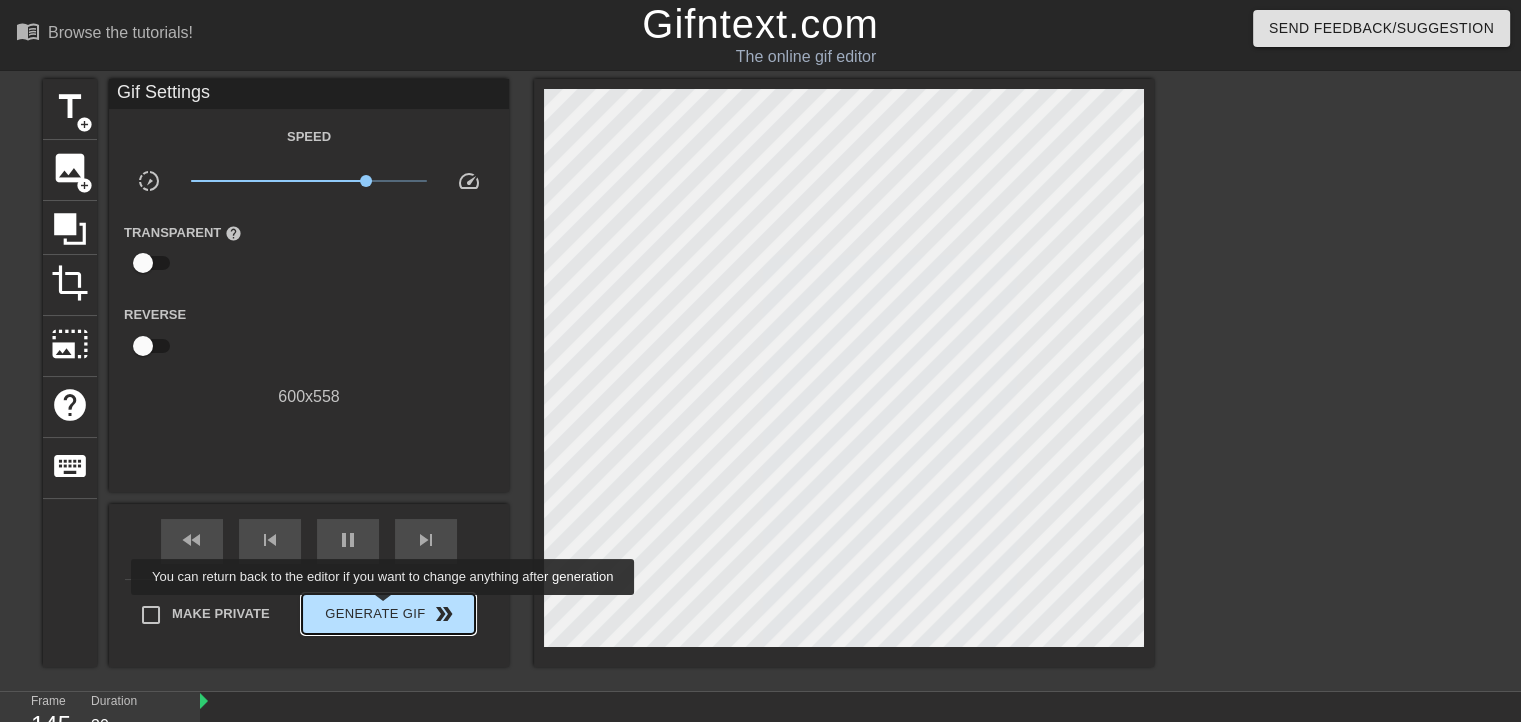 type on "40" 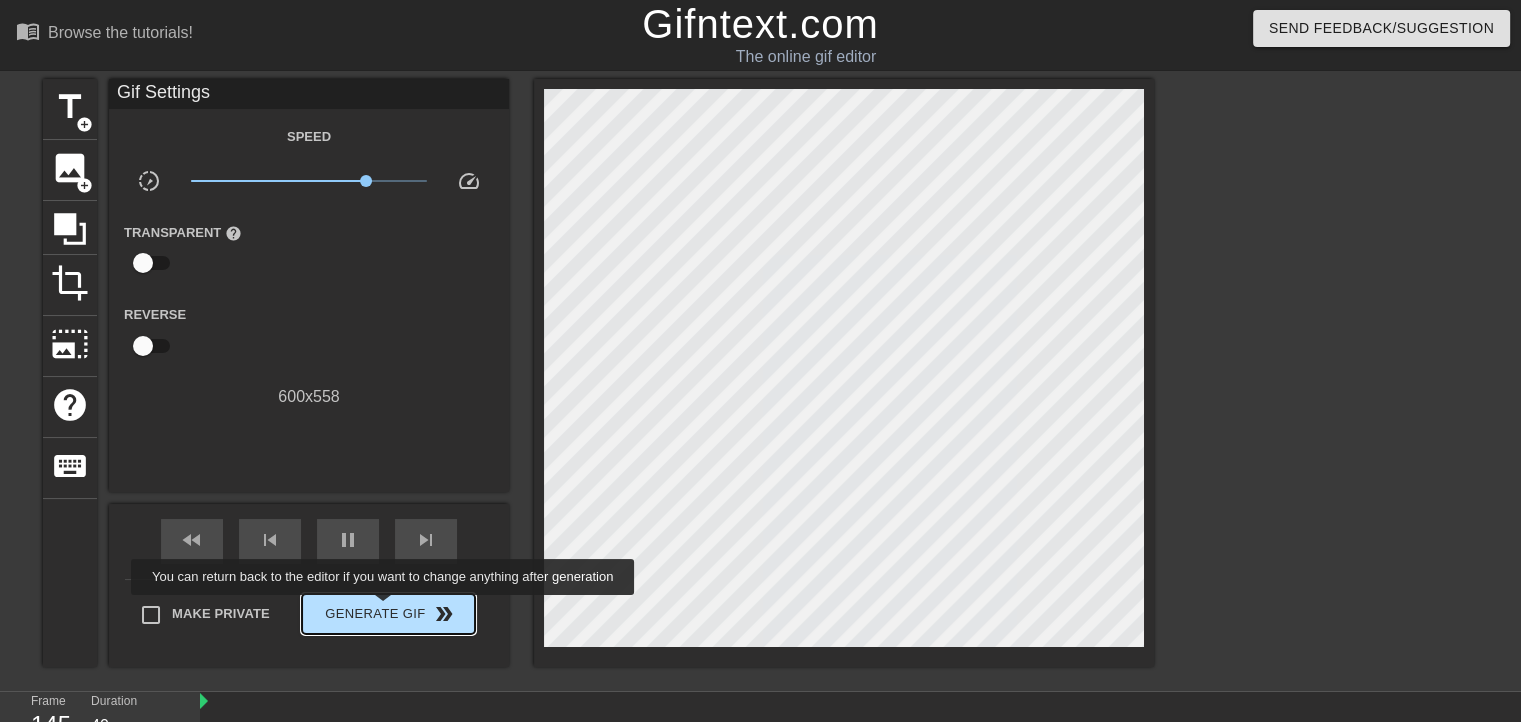 click on "Generate Gif double_arrow" at bounding box center (388, 614) 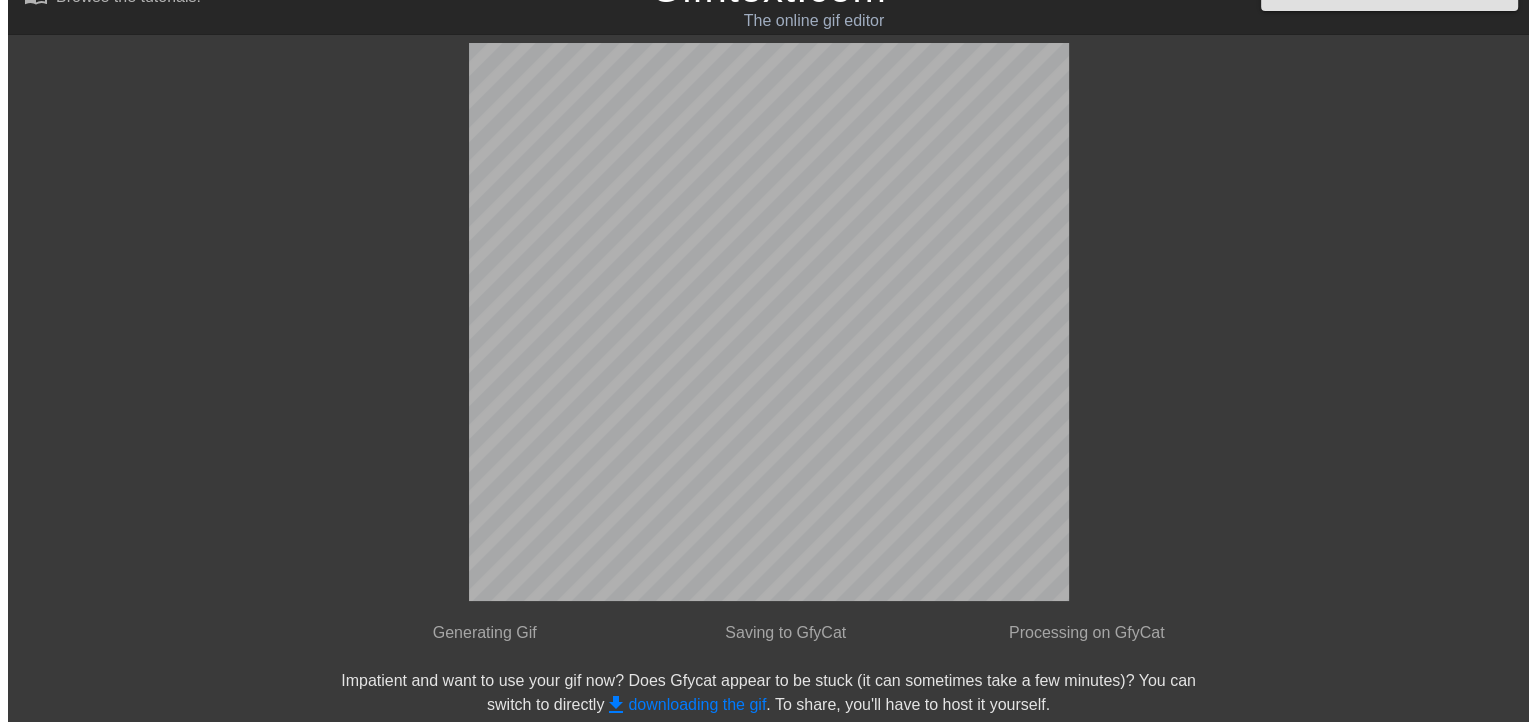 scroll, scrollTop: 0, scrollLeft: 0, axis: both 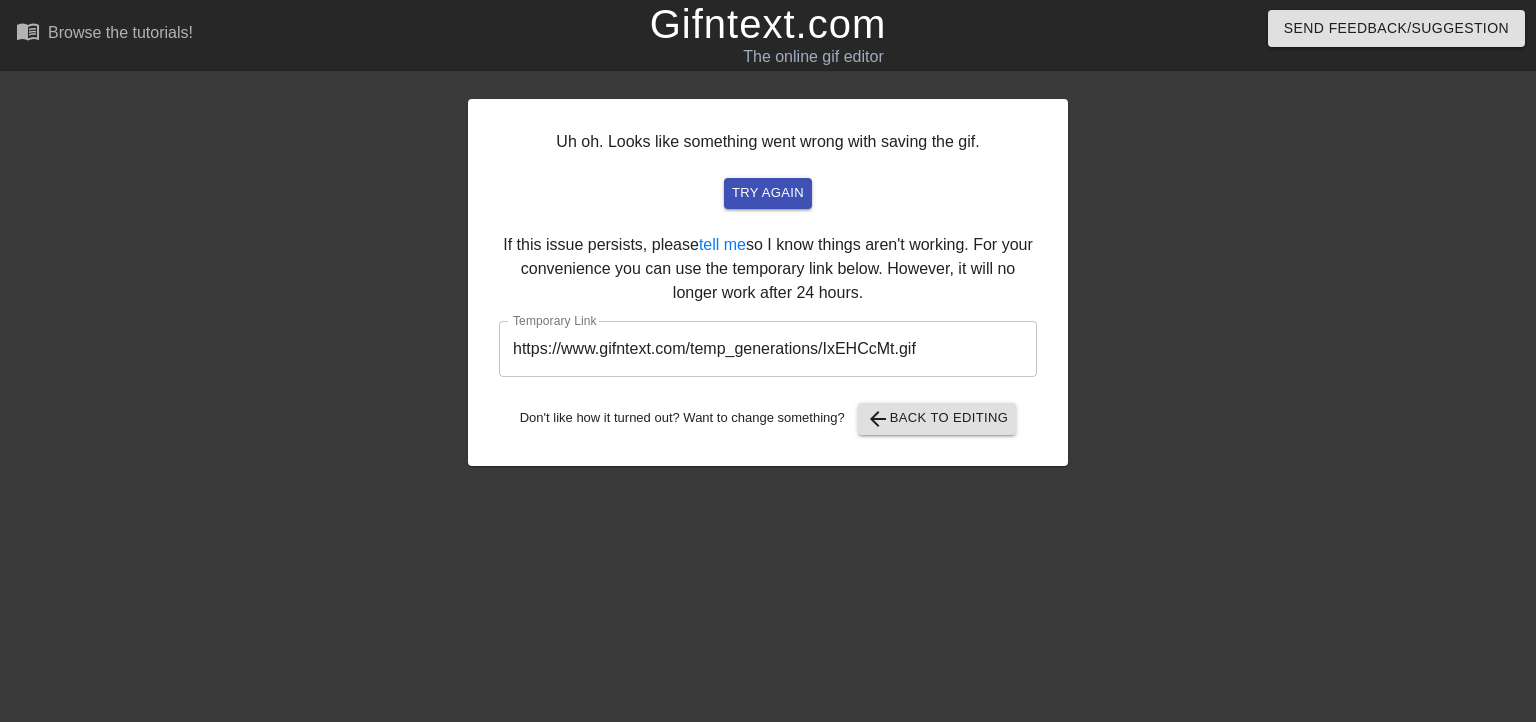 click on "https://www.gifntext.com/temp_generations/IxEHCcMt.gif" at bounding box center (768, 349) 